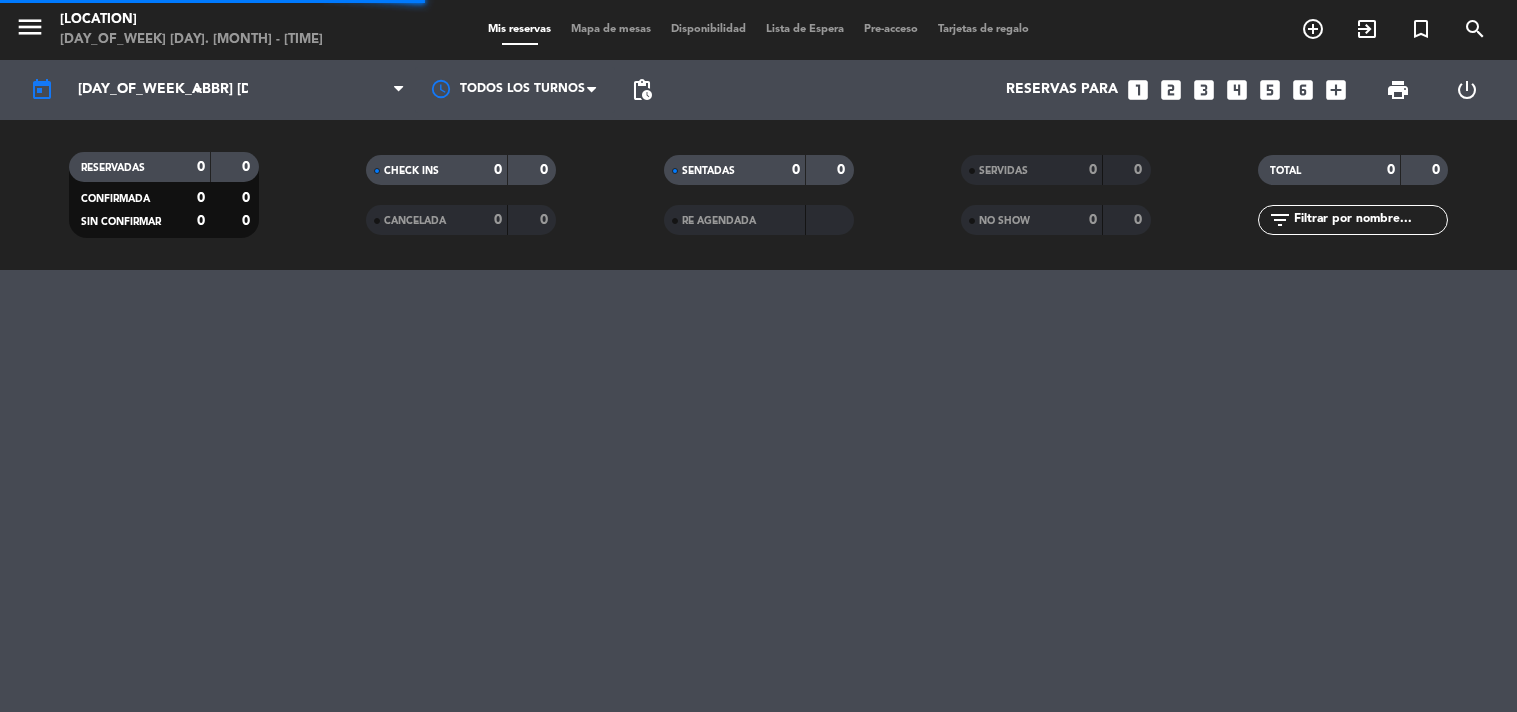 scroll, scrollTop: 0, scrollLeft: 0, axis: both 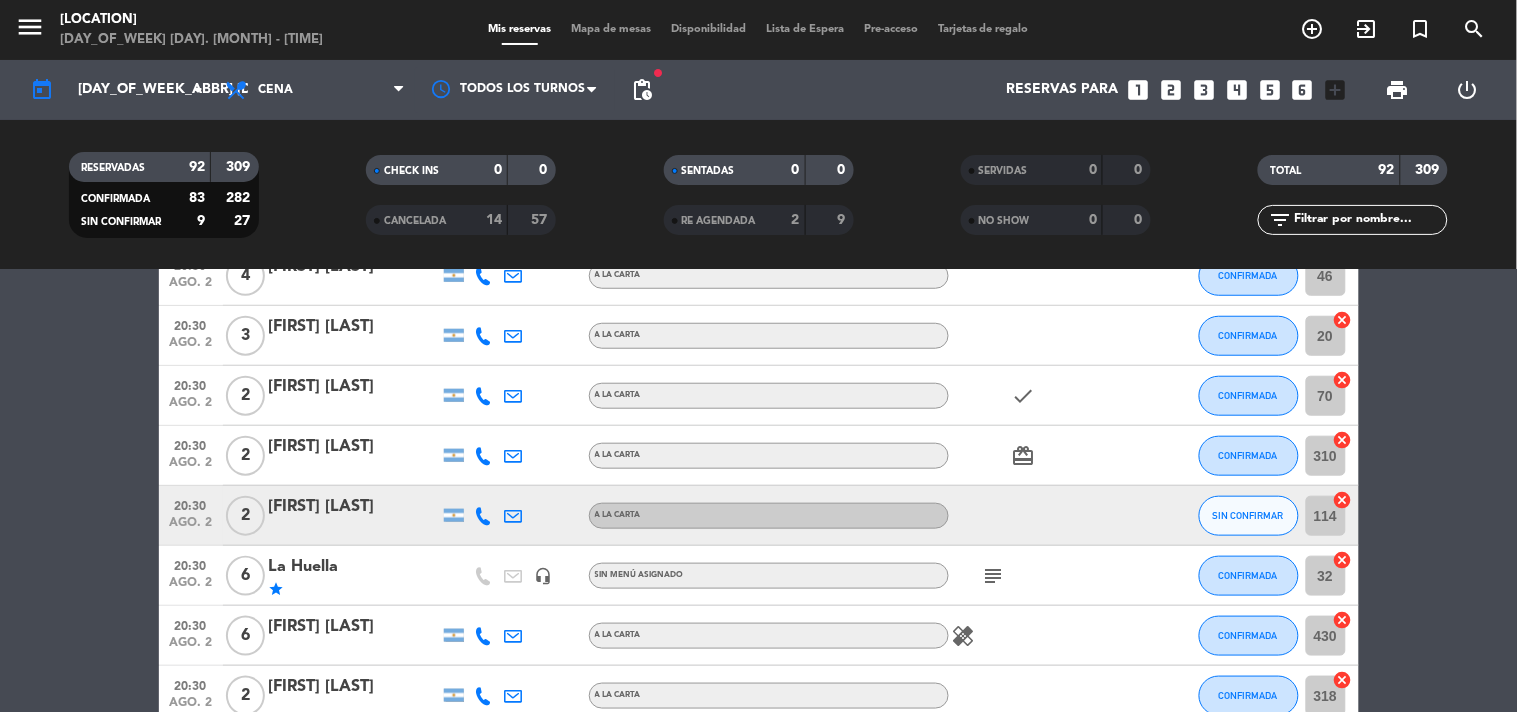 click 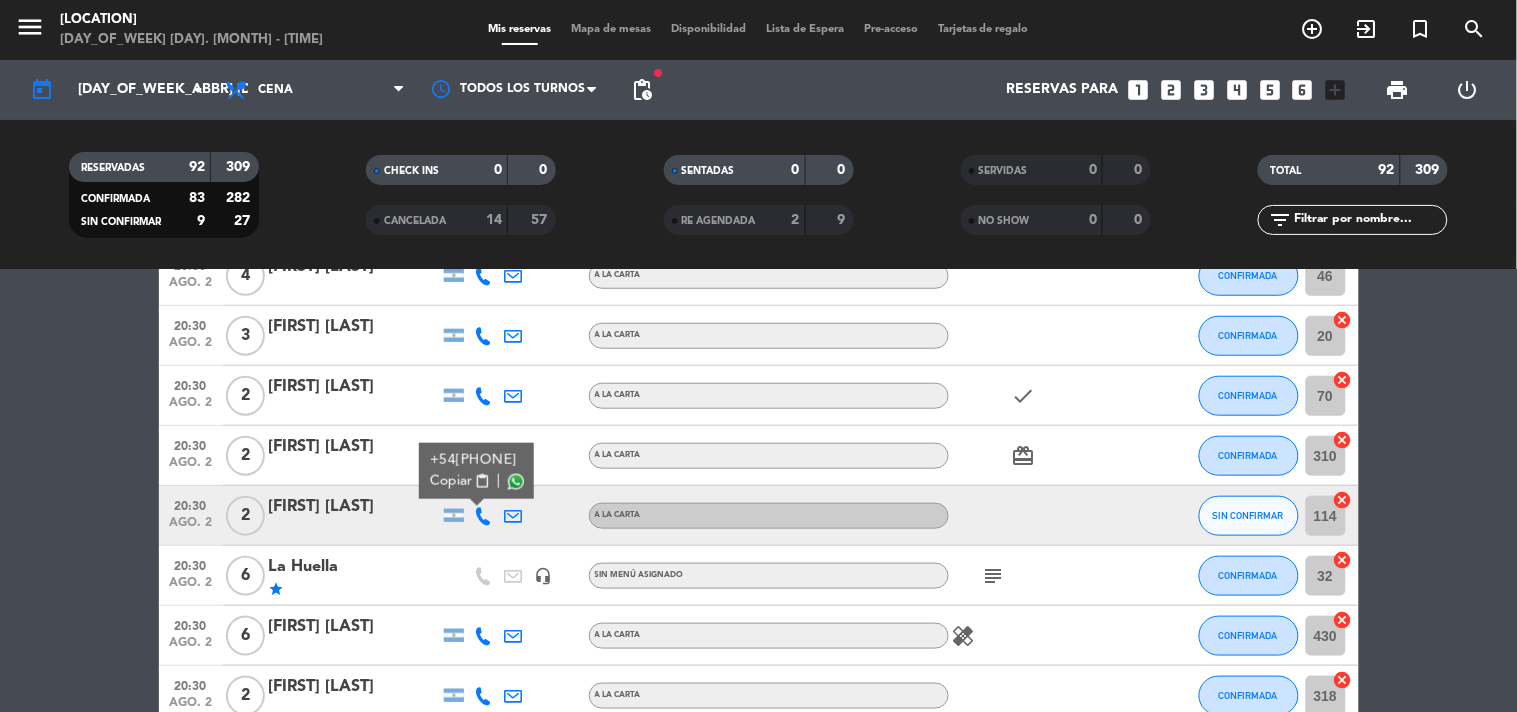 click on "Copiar" at bounding box center [450, 481] 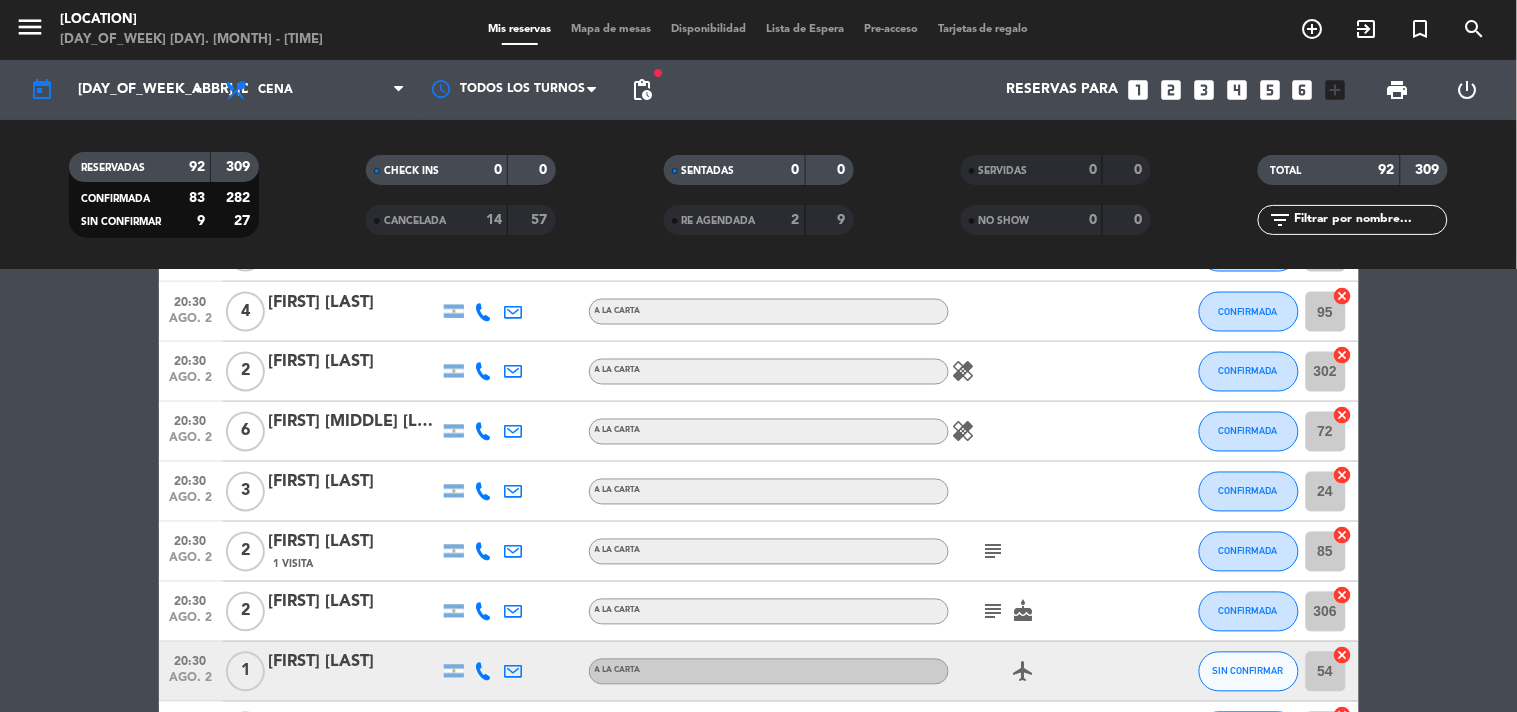 scroll, scrollTop: 1000, scrollLeft: 0, axis: vertical 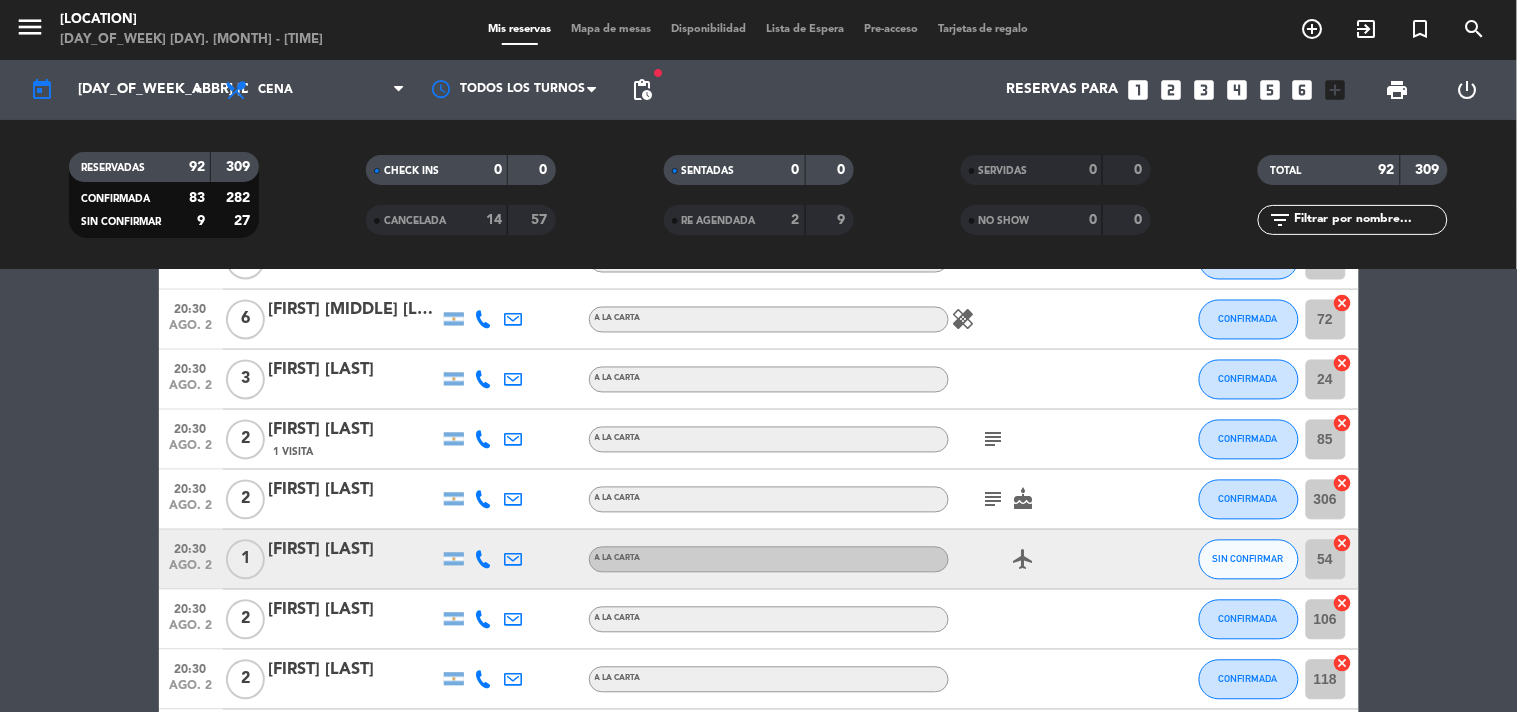 click 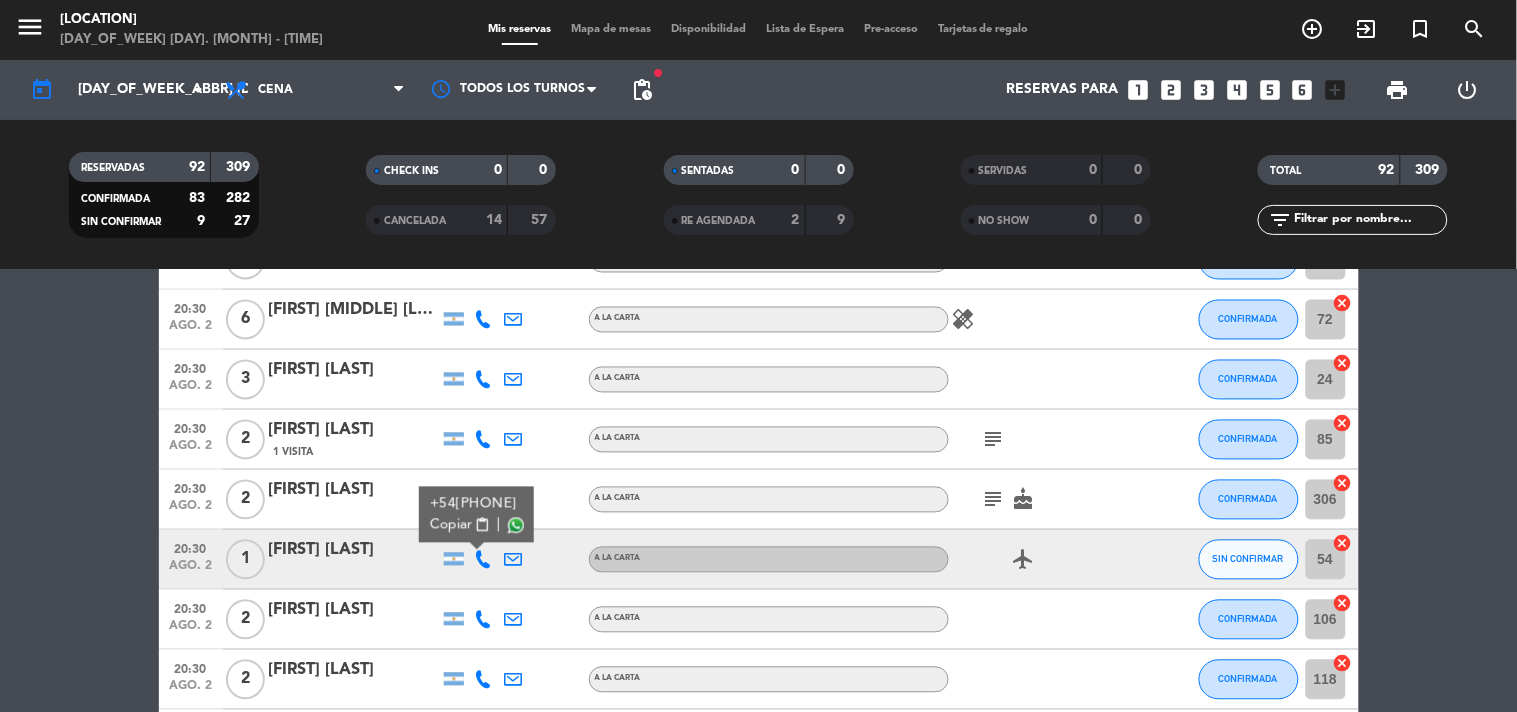 click on "+54[PHONE]  Copiar content_paste |" at bounding box center [476, 515] 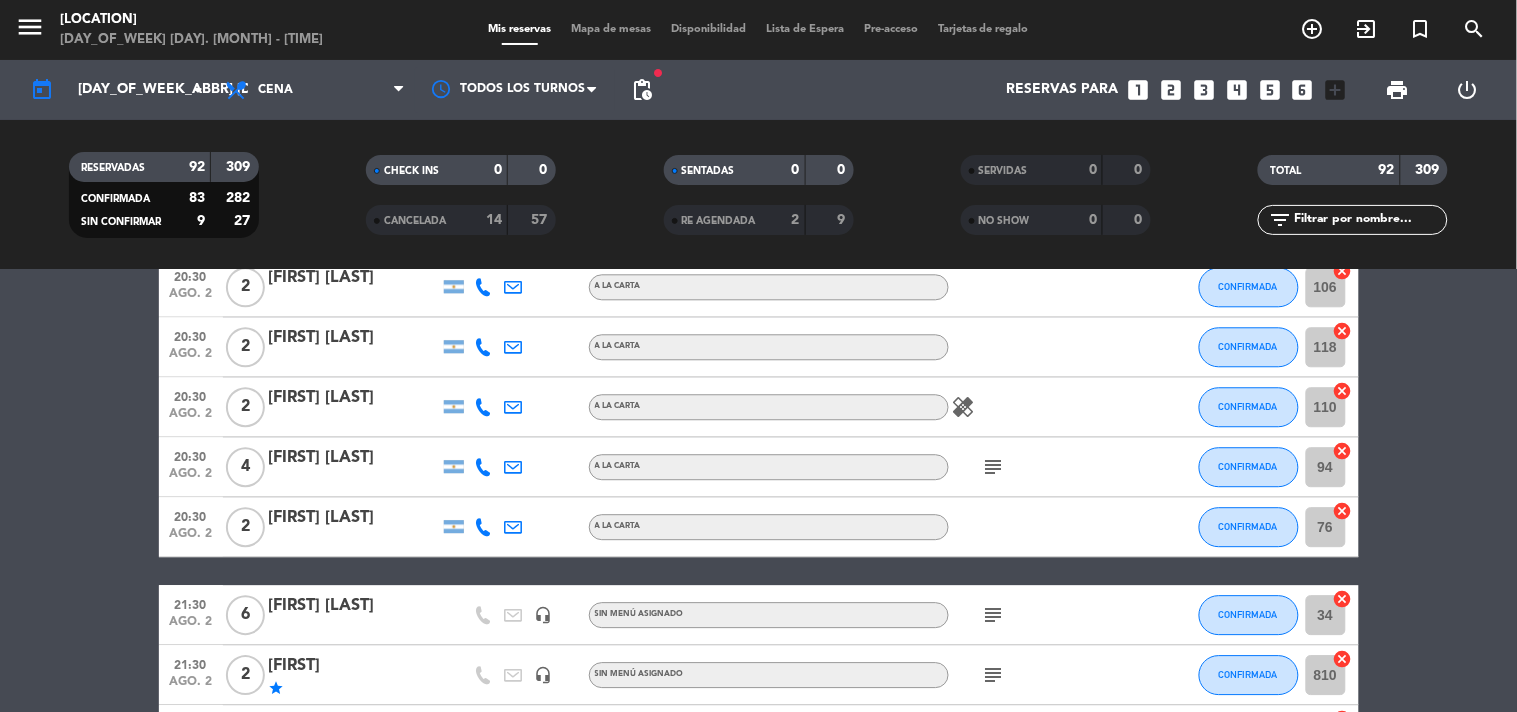 scroll, scrollTop: 1777, scrollLeft: 0, axis: vertical 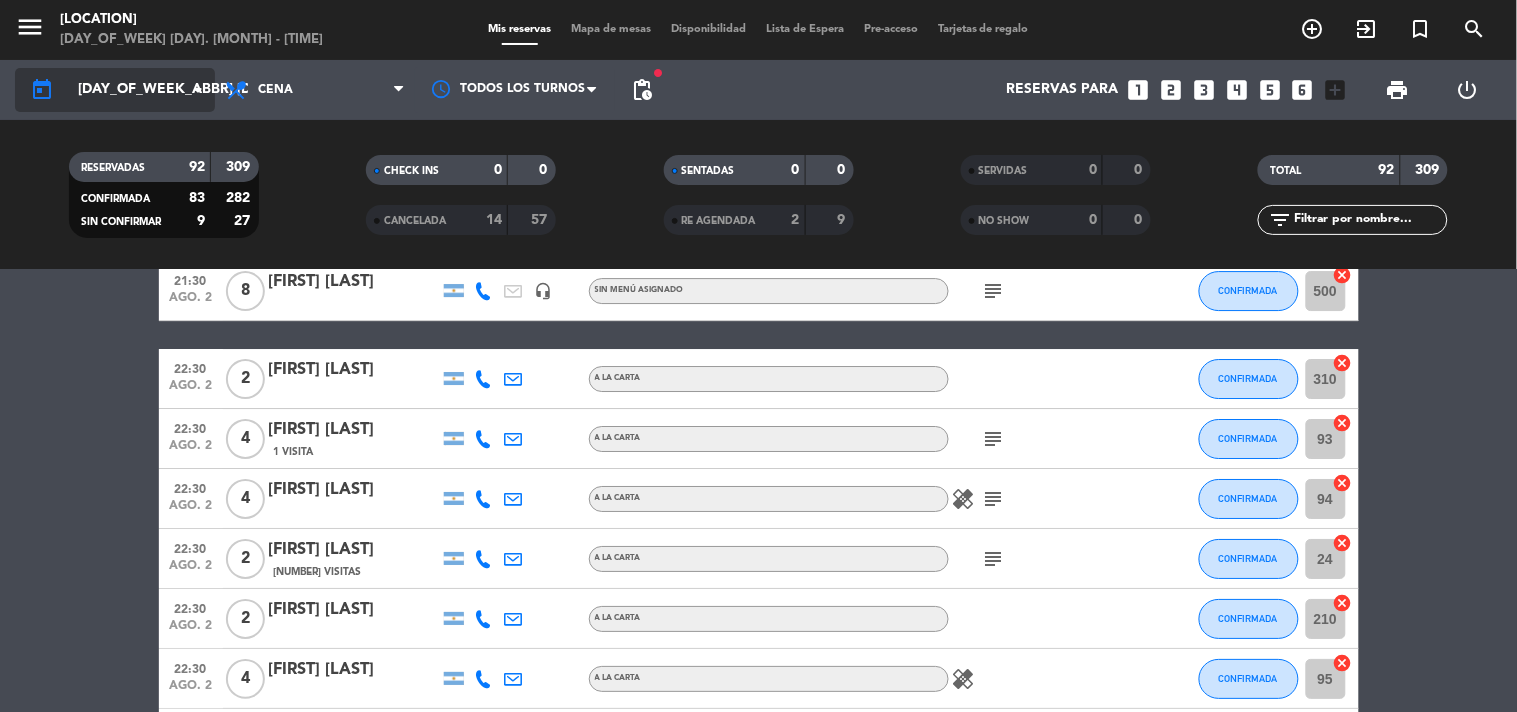 click on "[DAY_OF_WEEK_ABBR] [DAY] [MONTH]." 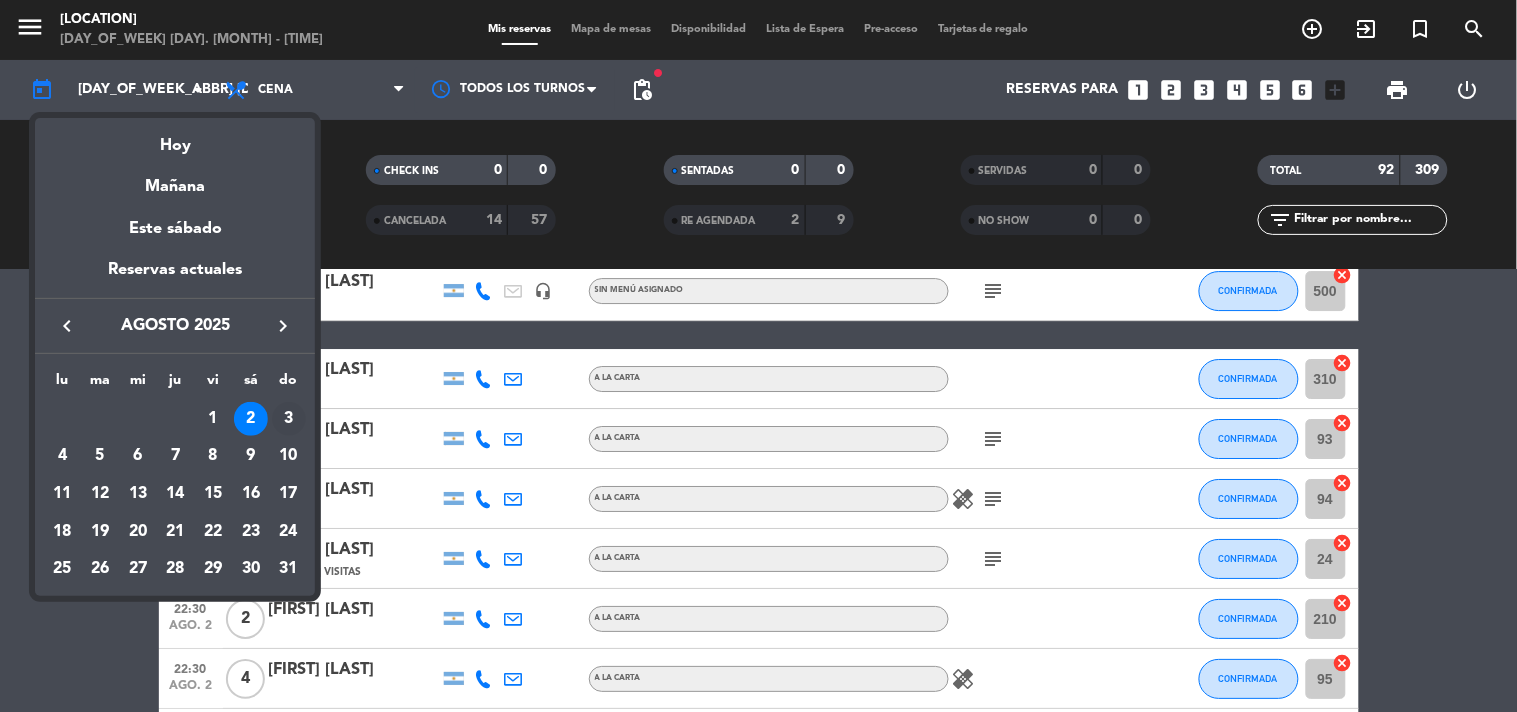 click on "3" at bounding box center [289, 419] 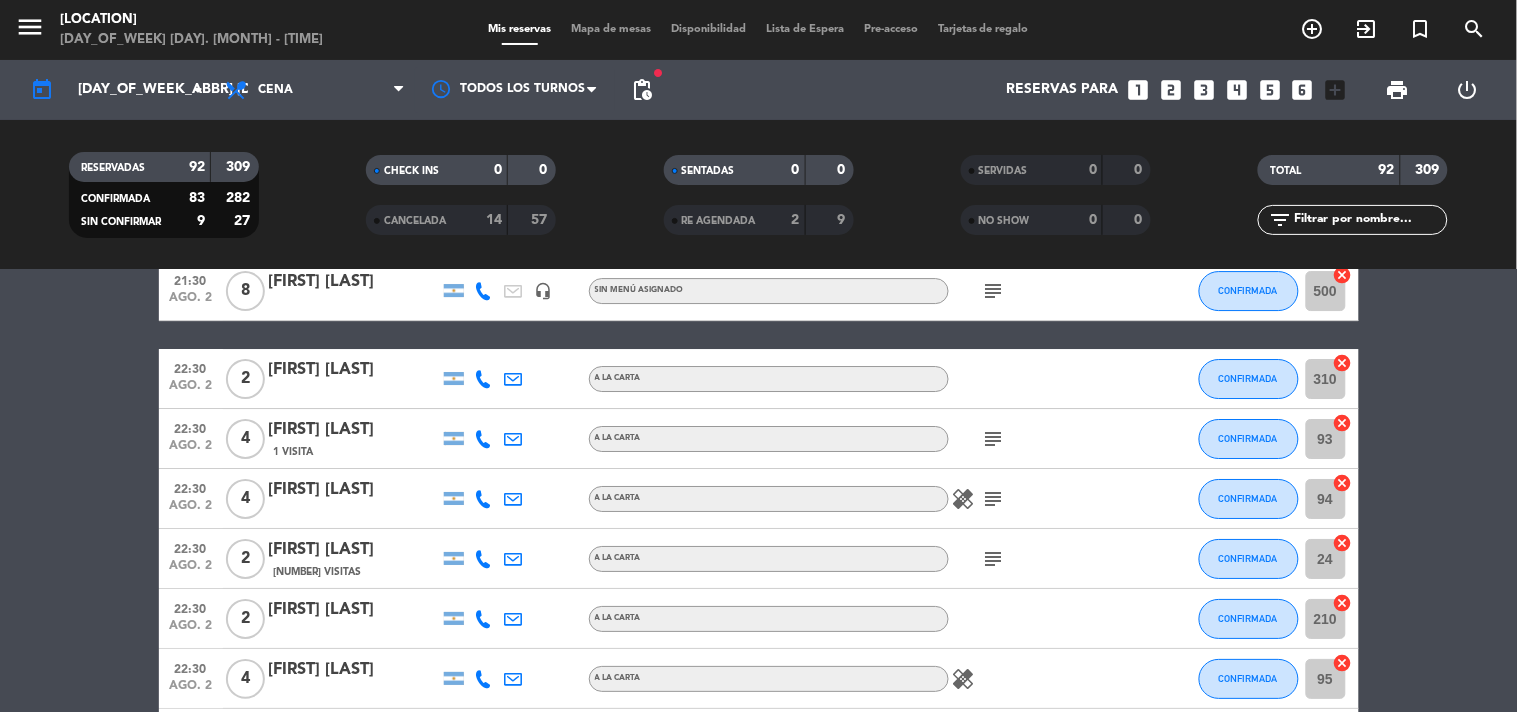 type on "[DAY_OF_WEEK] [DAY] [MONTH]." 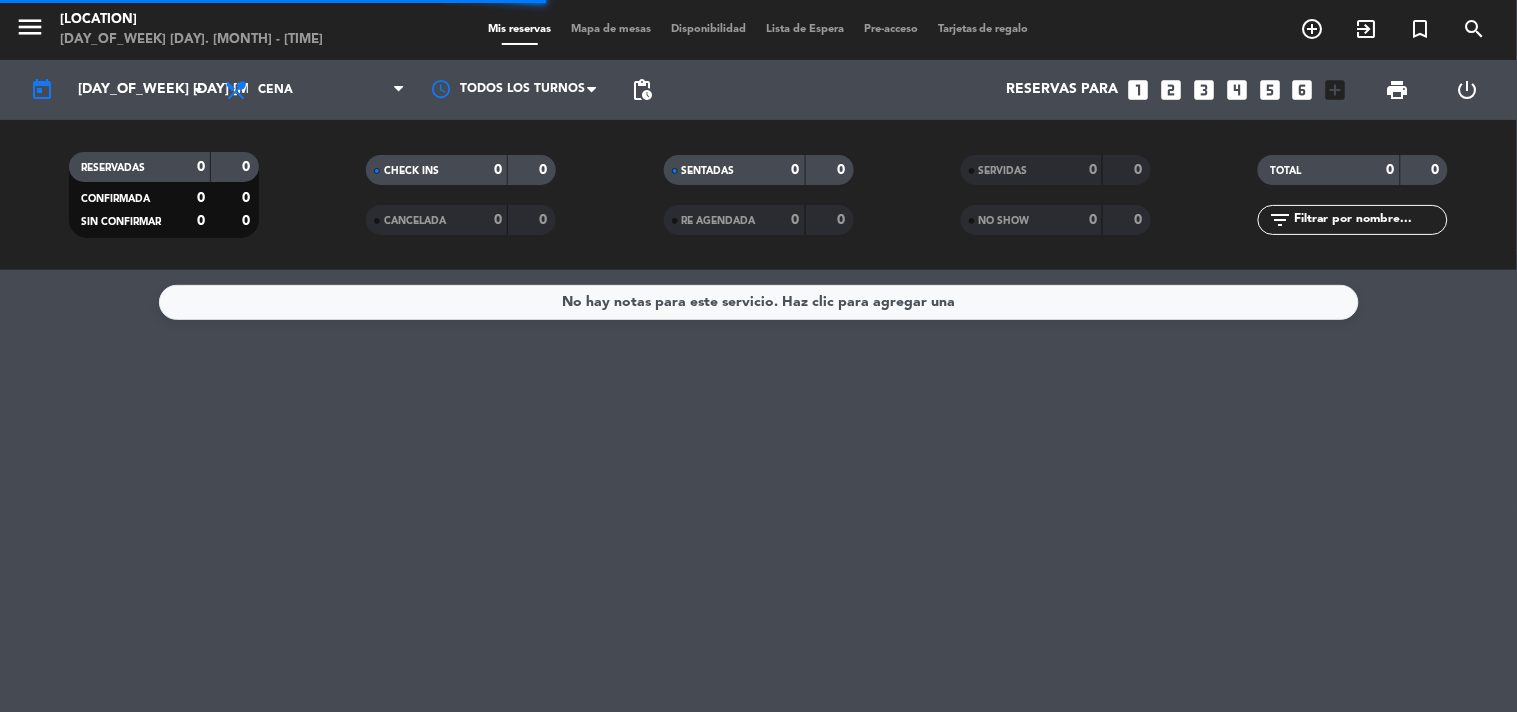 scroll, scrollTop: 0, scrollLeft: 0, axis: both 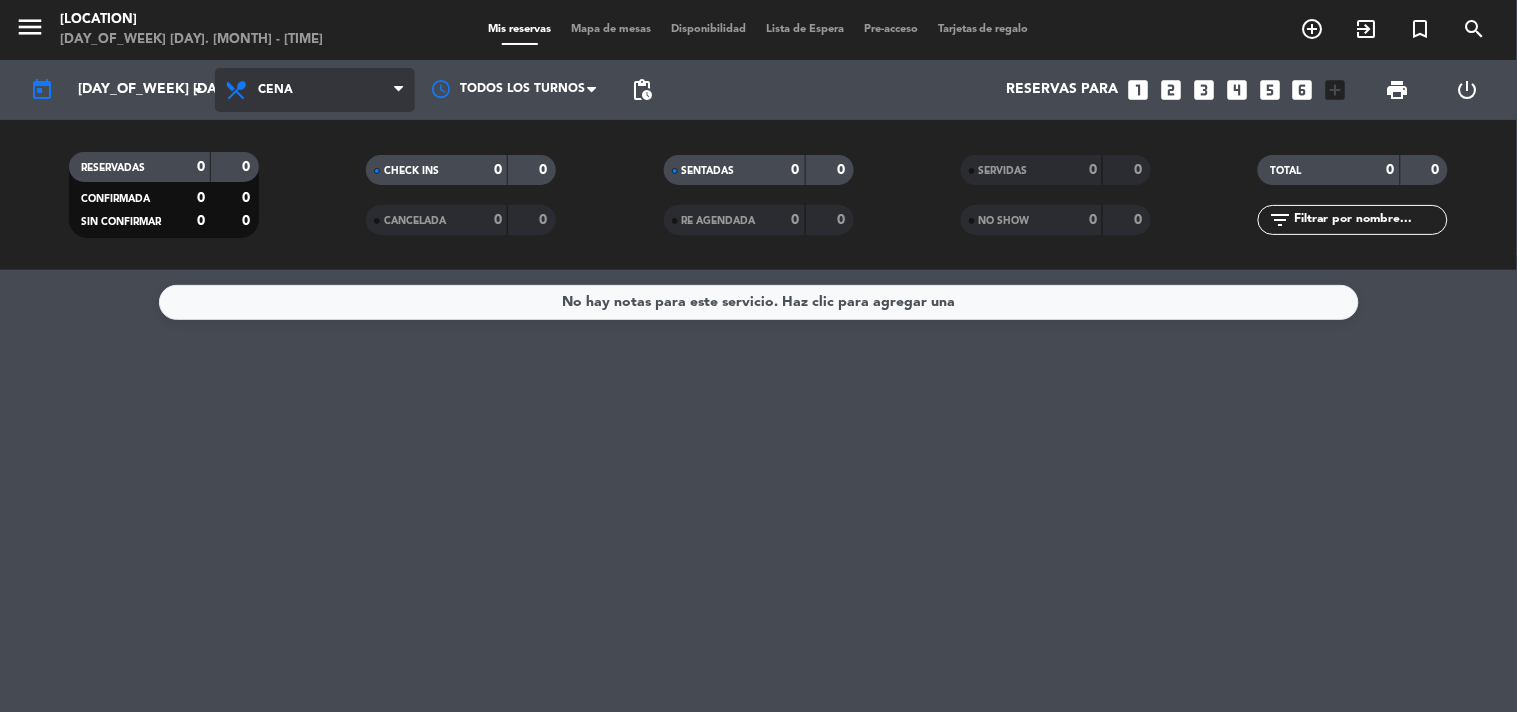 click on "Cena" at bounding box center [315, 90] 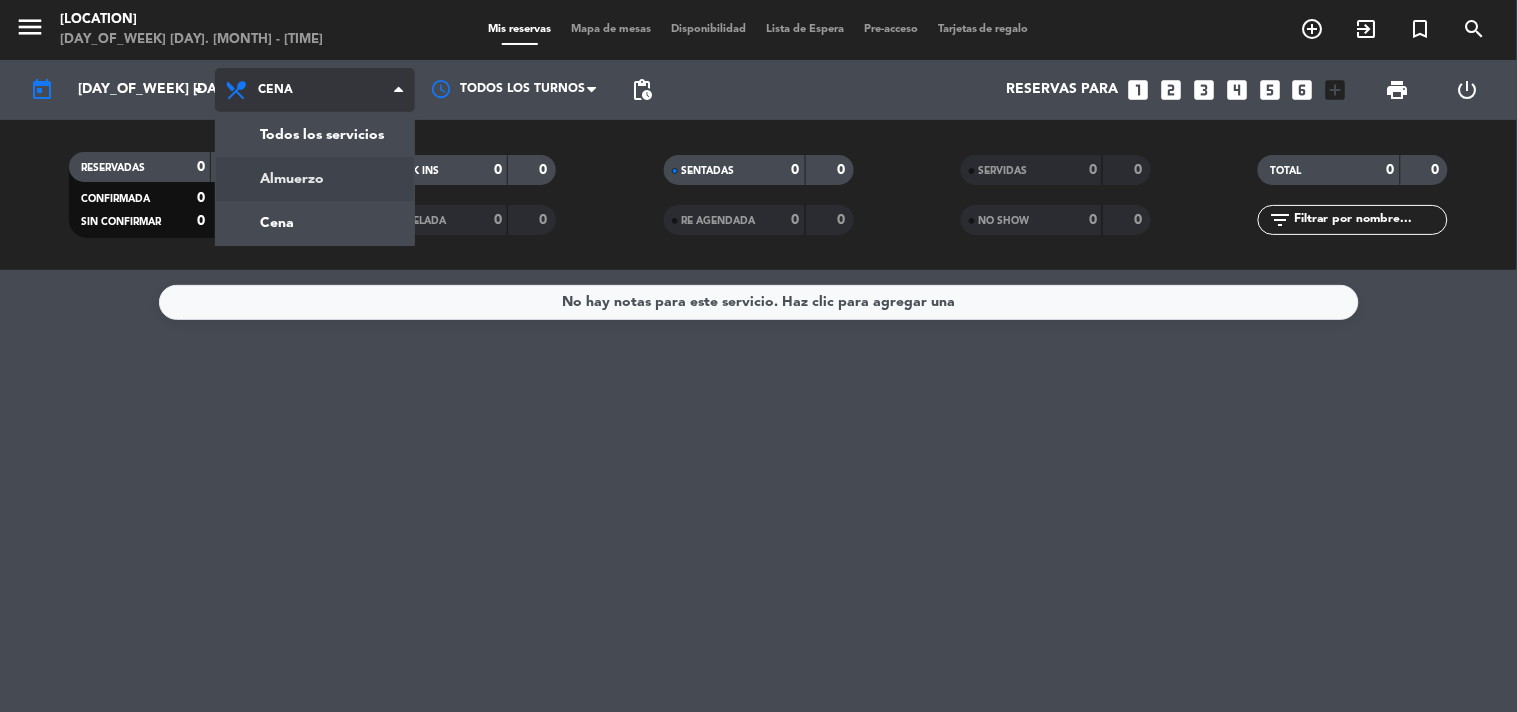 click on "menu  Costa 7070   [DAY_OF_WEEK] [DAY]. [MONTH] - [TIME]   Mis reservas   Mapa de mesas   Disponibilidad   Lista de Espera   Pre-acceso   Tarjetas de regalo  add_circle_outline exit_to_app turned_in_not search today    [DAY_OF_WEEK] [DAY] [MONTH]  arrow_drop_down  Todos los servicios  Almuerzo  Cena  Cena  Todos los servicios  Almuerzo  Cena Todos los turnos pending_actions  Reservas para   looks_one   looks_two   looks_3   looks_4   looks_5   looks_6   add_box  print  power_settings_new   RESERVADAS   0   0   CONFIRMADA   0   0   SIN CONFIRMAR   0   0   CHECK INS   0   0   CANCELADA   0   0   SENTADAS   0   0   RE AGENDADA   0   0   SERVIDAS   0   0   NO SHOW   0   0   TOTAL   0   0  filter_list" 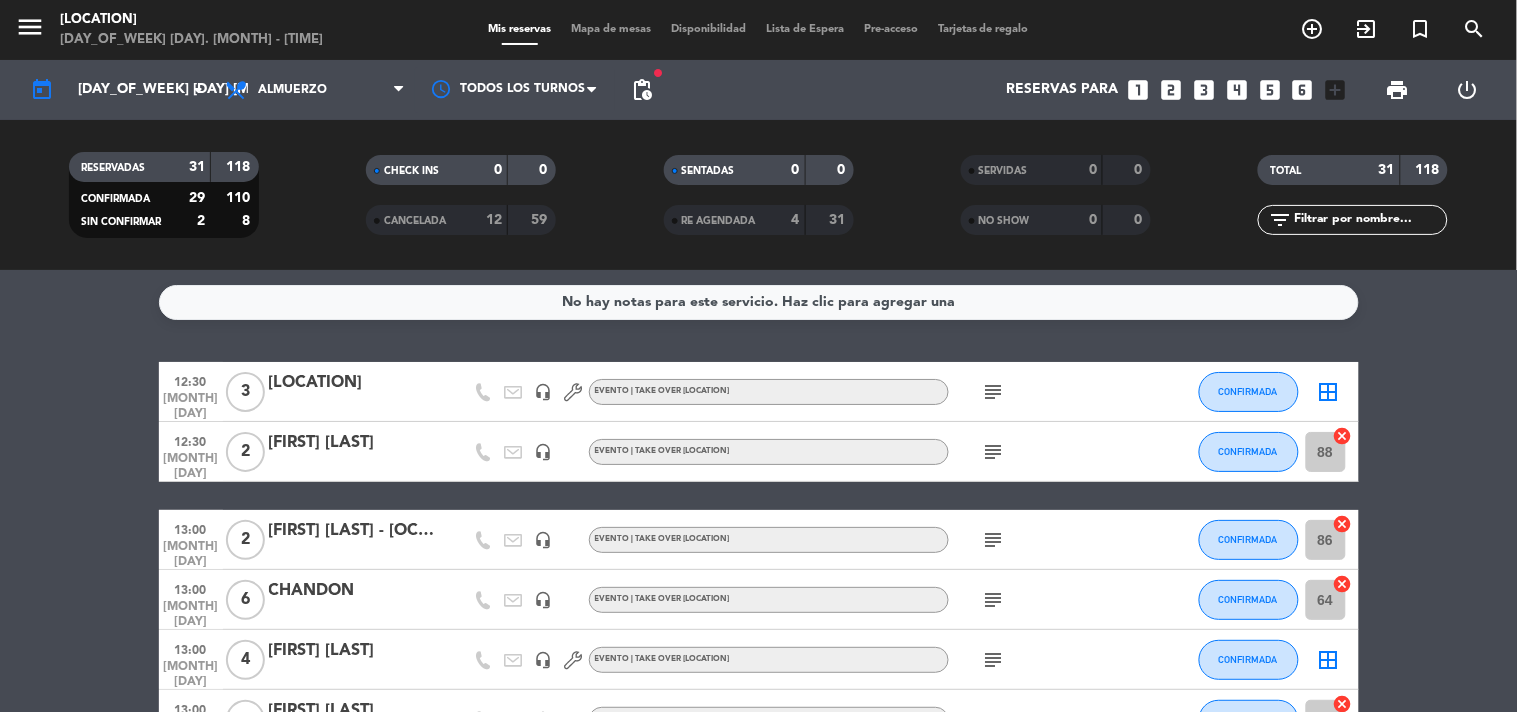 click 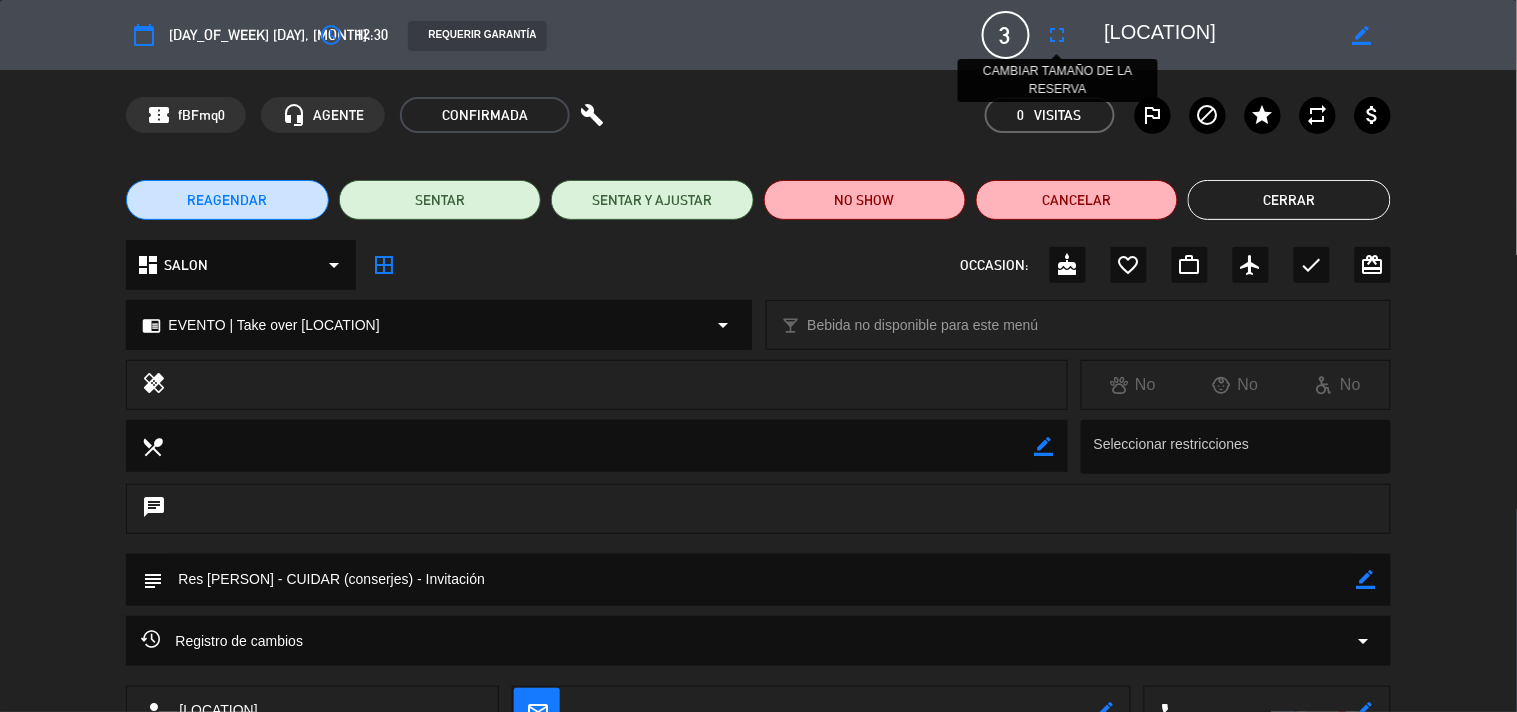 click on "fullscreen" at bounding box center [1058, 35] 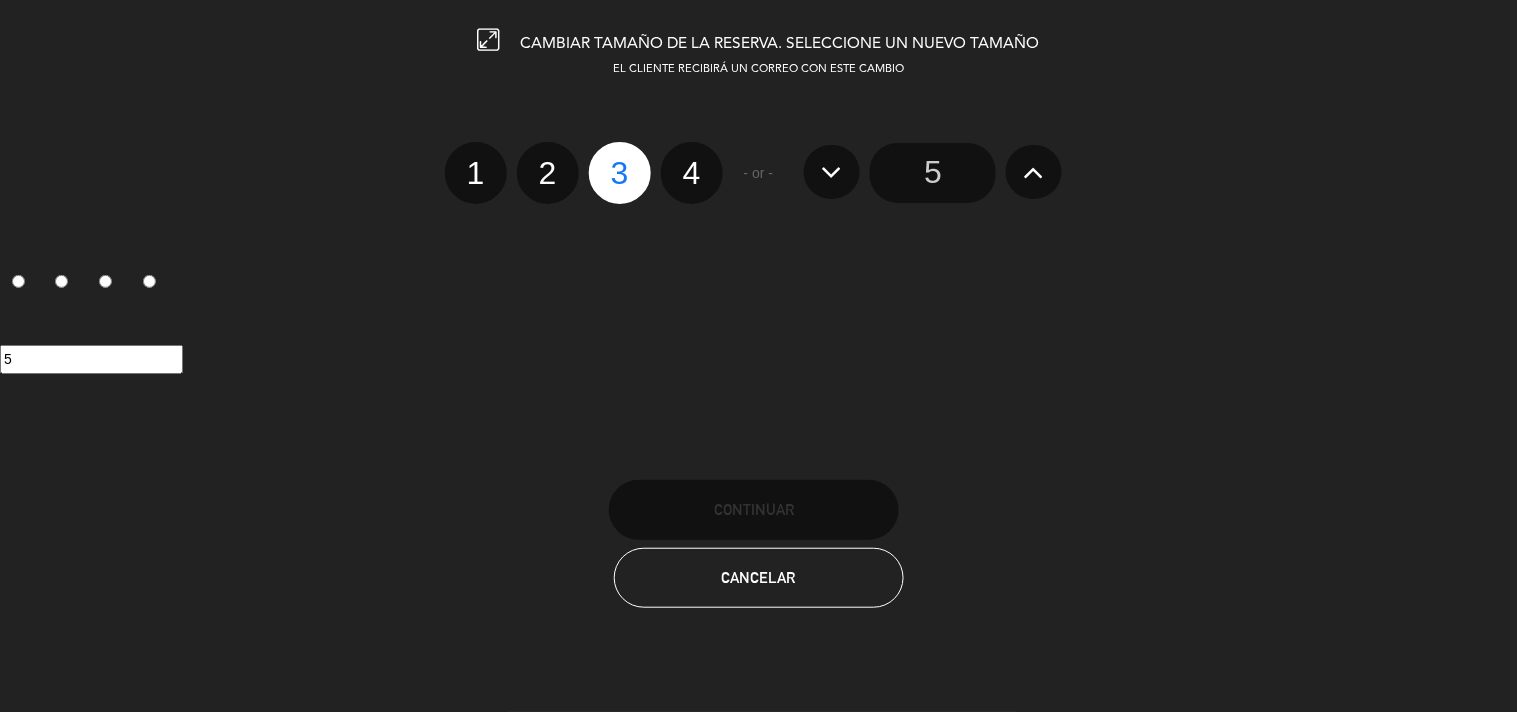 click on "4" 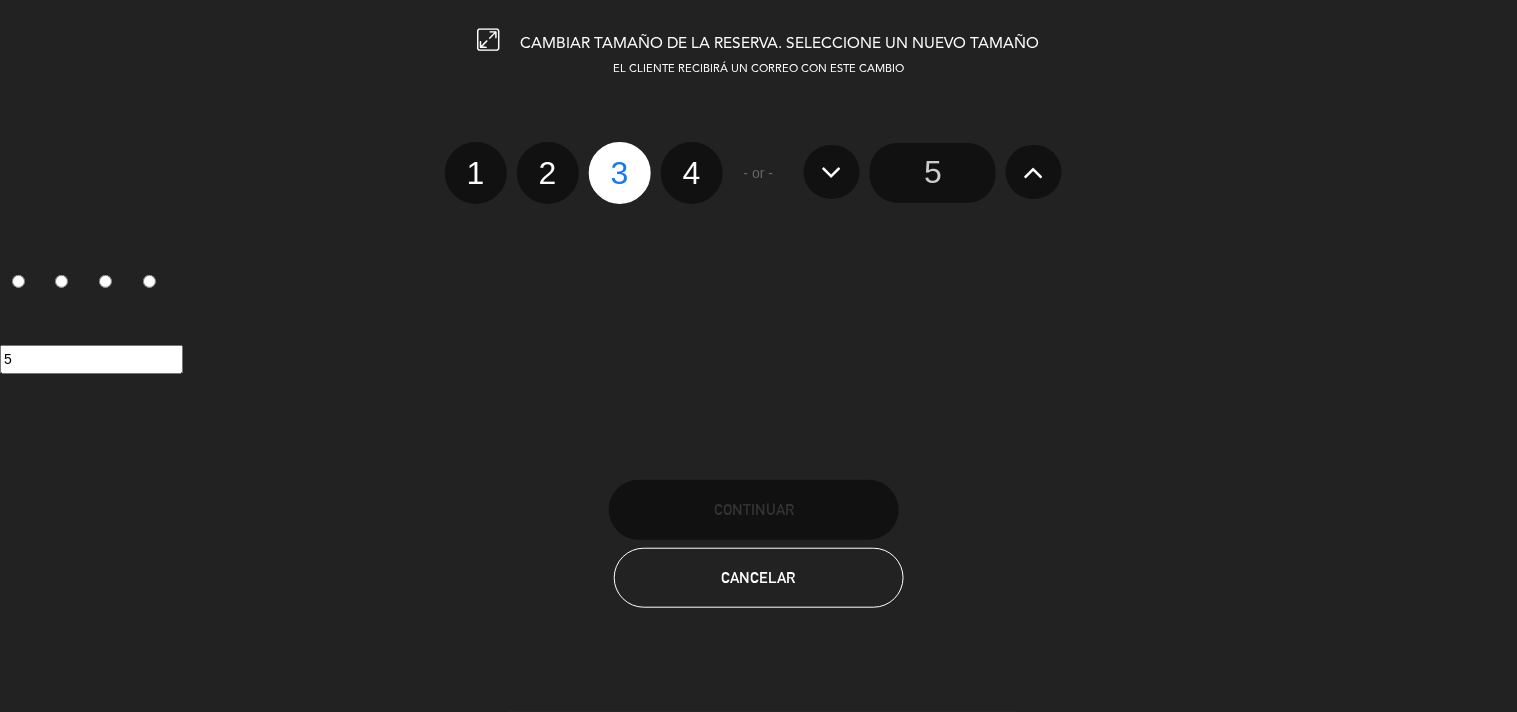 radio on "false" 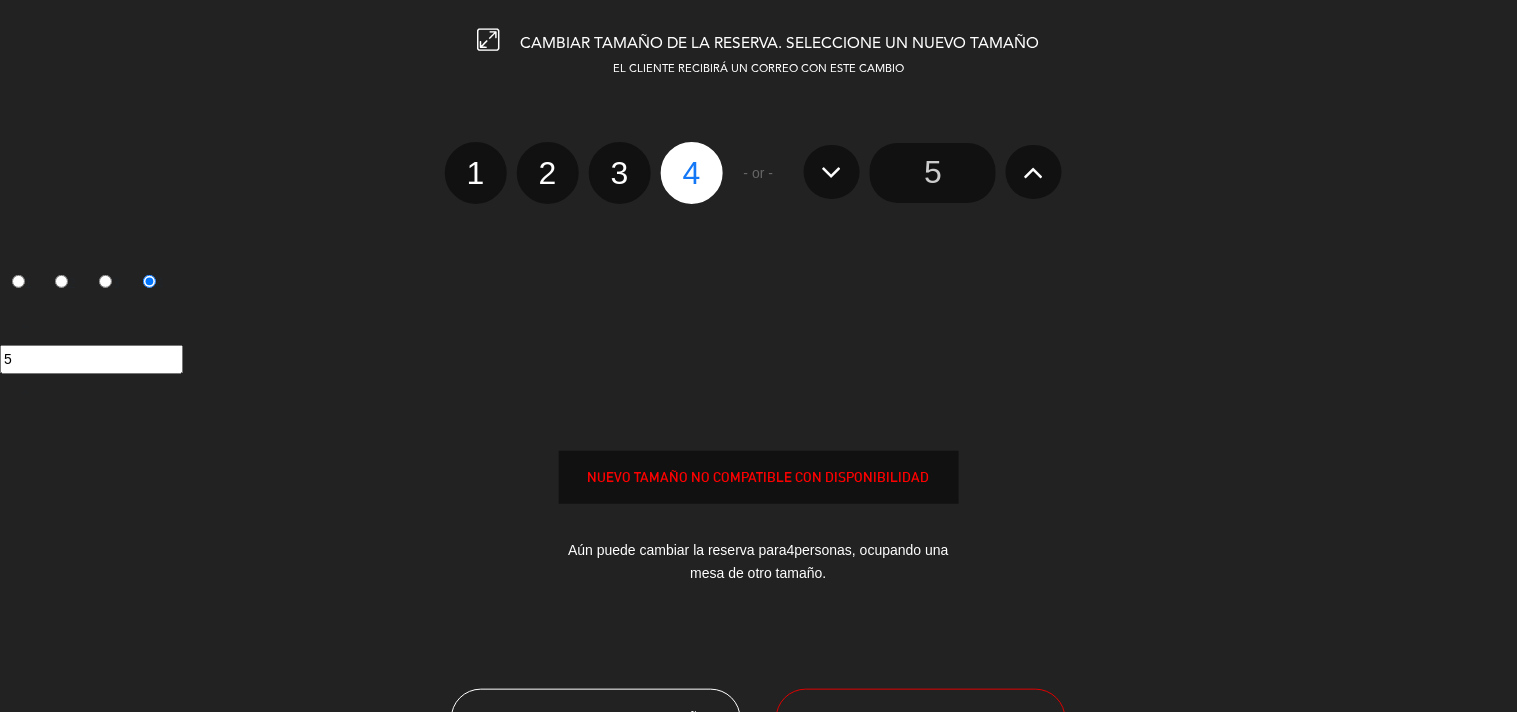 scroll, scrollTop: 163, scrollLeft: 0, axis: vertical 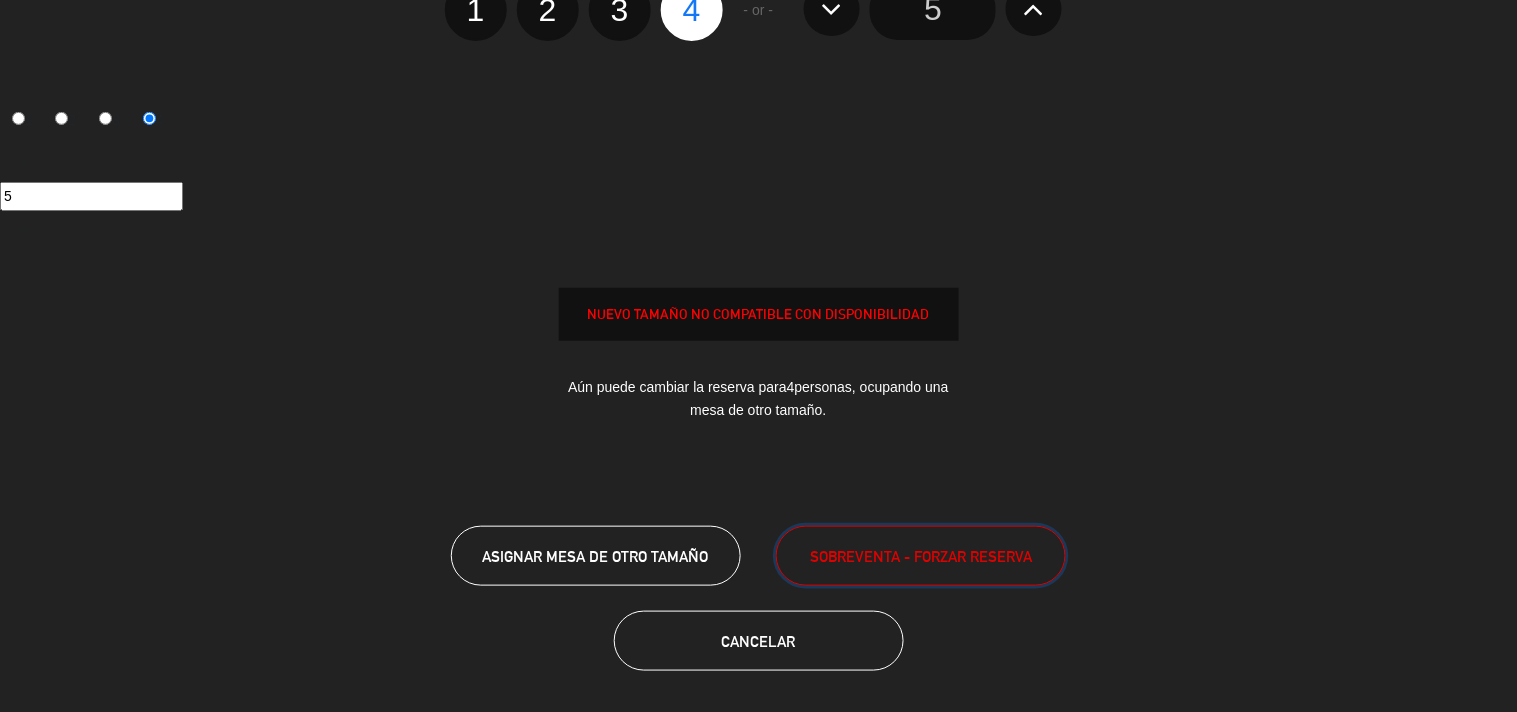 click on "SOBREVENTA - FORZAR RESERVA" at bounding box center (921, 556) 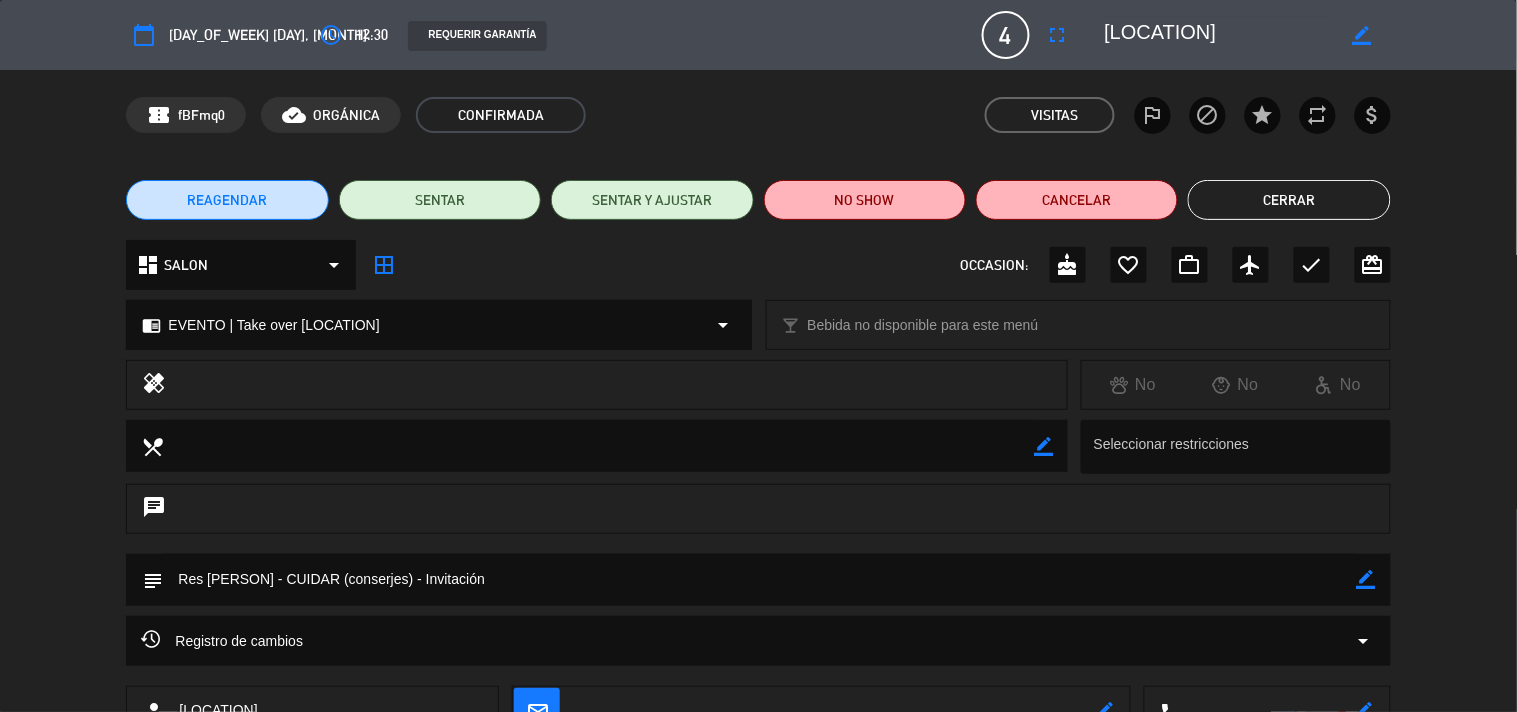 click on "Cerrar" 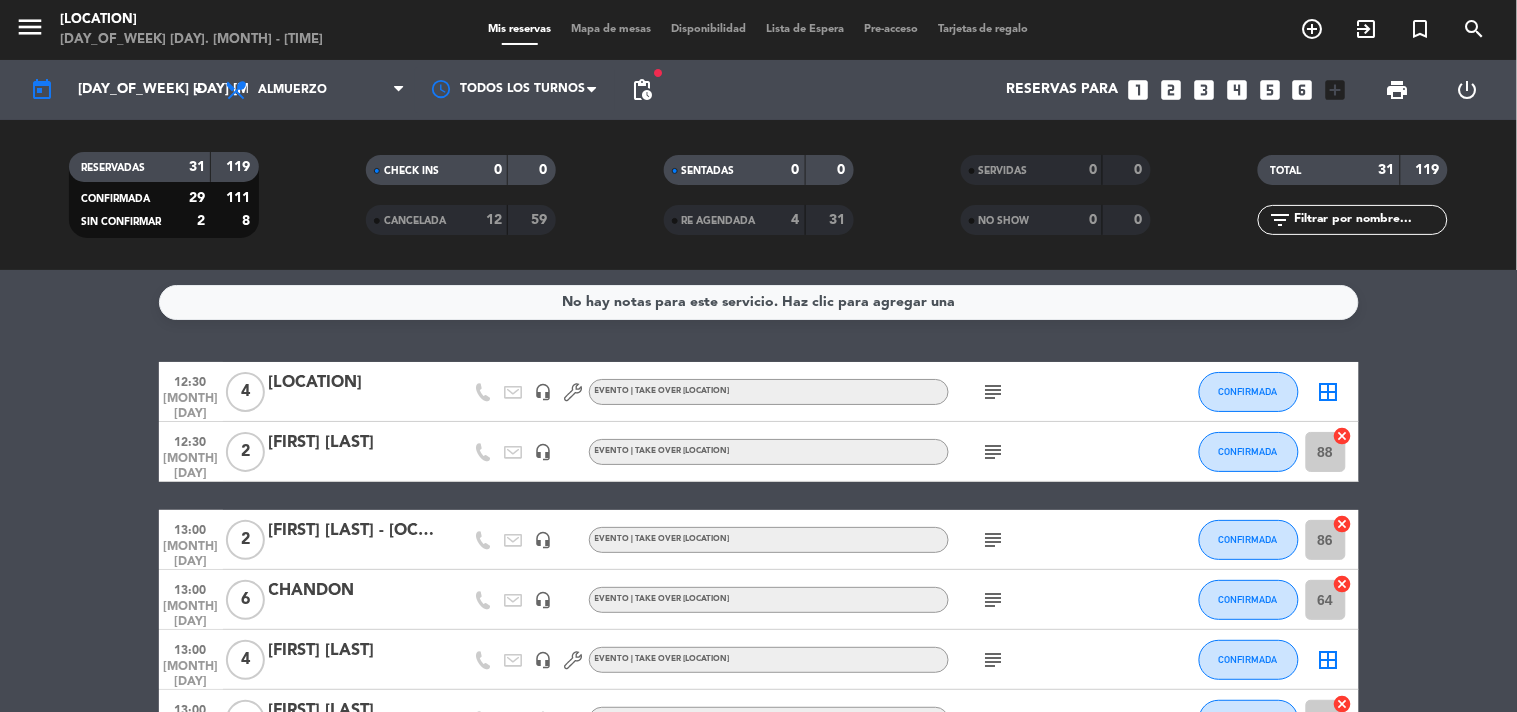 click on "No hay notas para este servicio. Haz clic para agregar una   [TIME]   [MONTH] [DAY]   [NUMBER]   [PERSON]   headset_mic   EVENTO | Take over [LOCATION]  subject  CONFIRMADA  border_all   [TIME]   [MONTH] [DAY]   [NUMBER]   [PERSON]   headset_mic   EVENTO | Take over [LOCATION]  subject  CONFIRMADA [NUMBER]  cancel   [TIME]   [MONTH] [DAY]   [NUMBER]   [PERSON] - [OCCUPATION]   headset_mic   EVENTO | Take over [LOCATION]  subject  CONFIRMADA [NUMBER]  cancel   [TIME]   [MONTH] [DAY]   [NUMBER]   [COMPANY]   headset_mic   EVENTO | Take over [LOCATION]  subject  CONFIRMADA [NUMBER]  cancel   [TIME]   [MONTH] [DAY]   [NUMBER]   [FIRST] [LAST]   headset_mic   EVENTO | Take over [LOCATION]  subject  CONFIRMADA  border_all   [TIME]   [MONTH] [DAY]   [NUMBER]   [FIRST] [LAST]   headset_mic   EVENTO | Take over [LOCATION]  subject  CONFIRMADA [NUMBER]  cancel   [TIME]   [MONTH] [DAY]   [NUMBER]   [FIRST] [LAST]   headset_mic   EVENTO | Take over [LOCATION]  subject  CONFIRMADA  border_all   [TIME]   [MONTH] [DAY]   [NUMBER]  [NUMBER]" 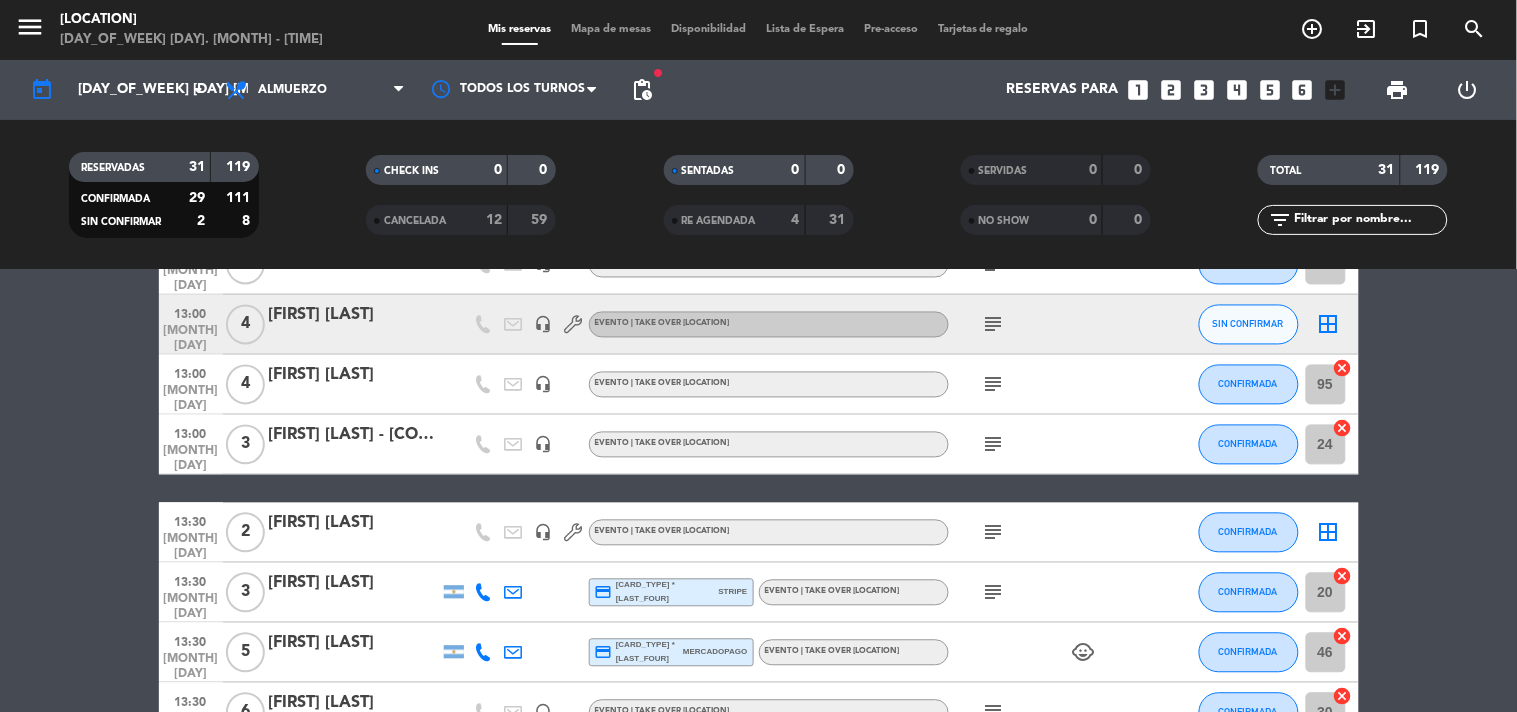 scroll, scrollTop: 388, scrollLeft: 0, axis: vertical 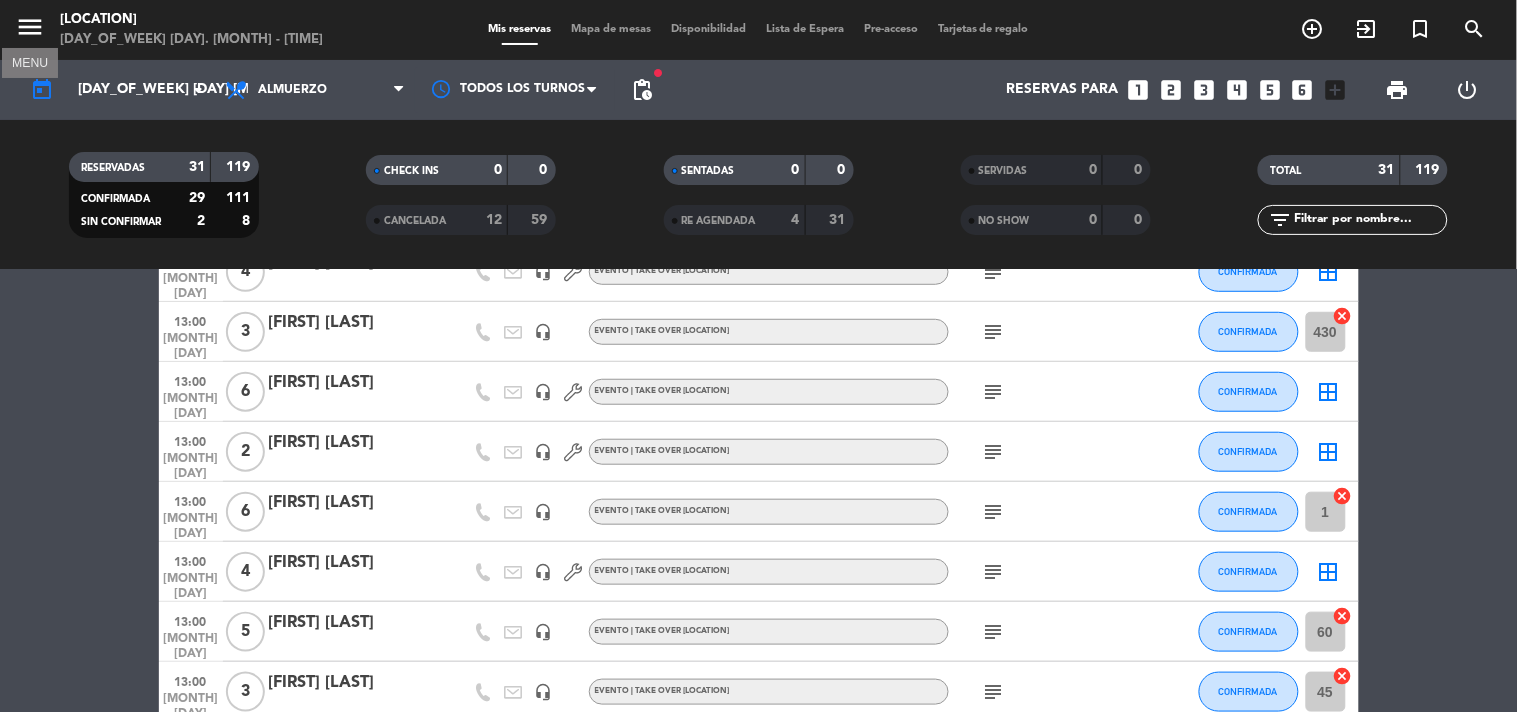 click on "menu" at bounding box center [30, 27] 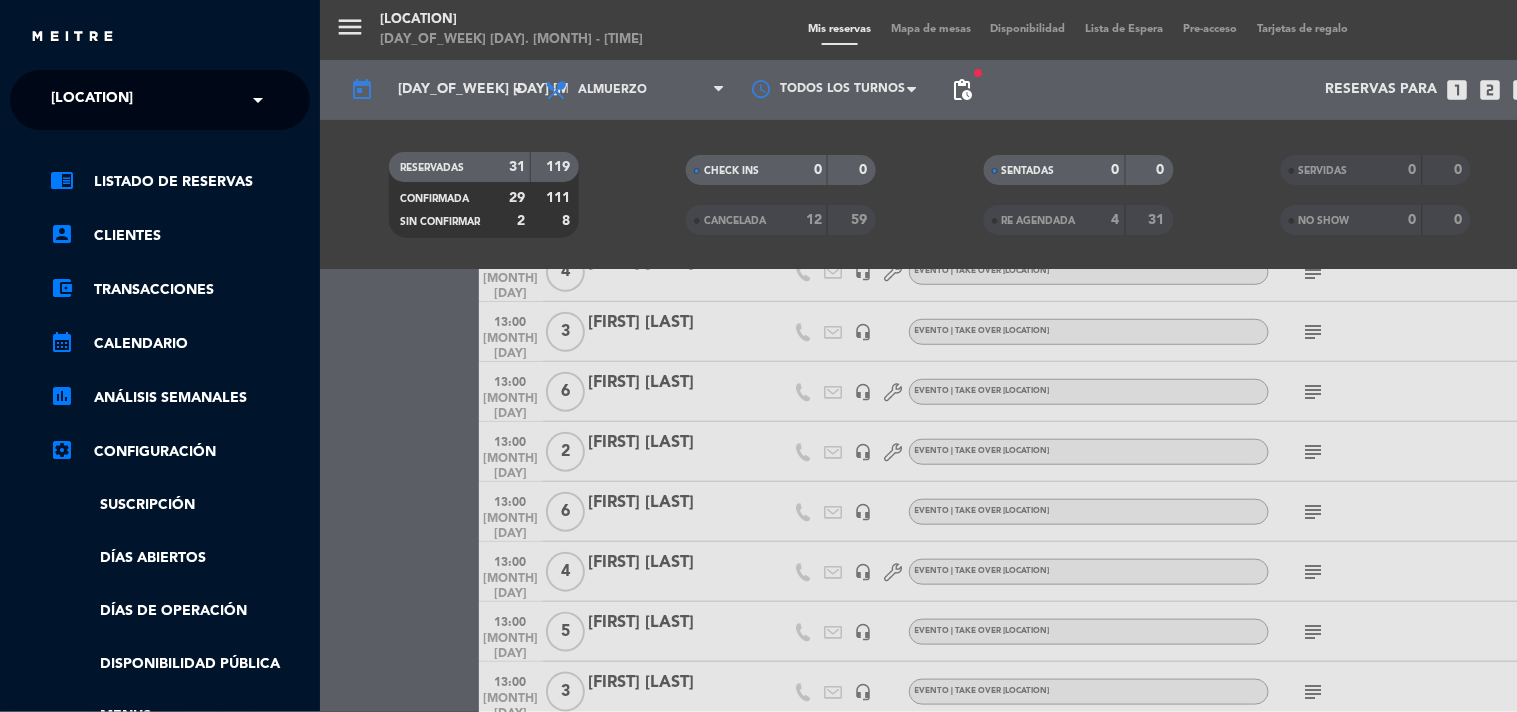 click on "[LOCATION]" 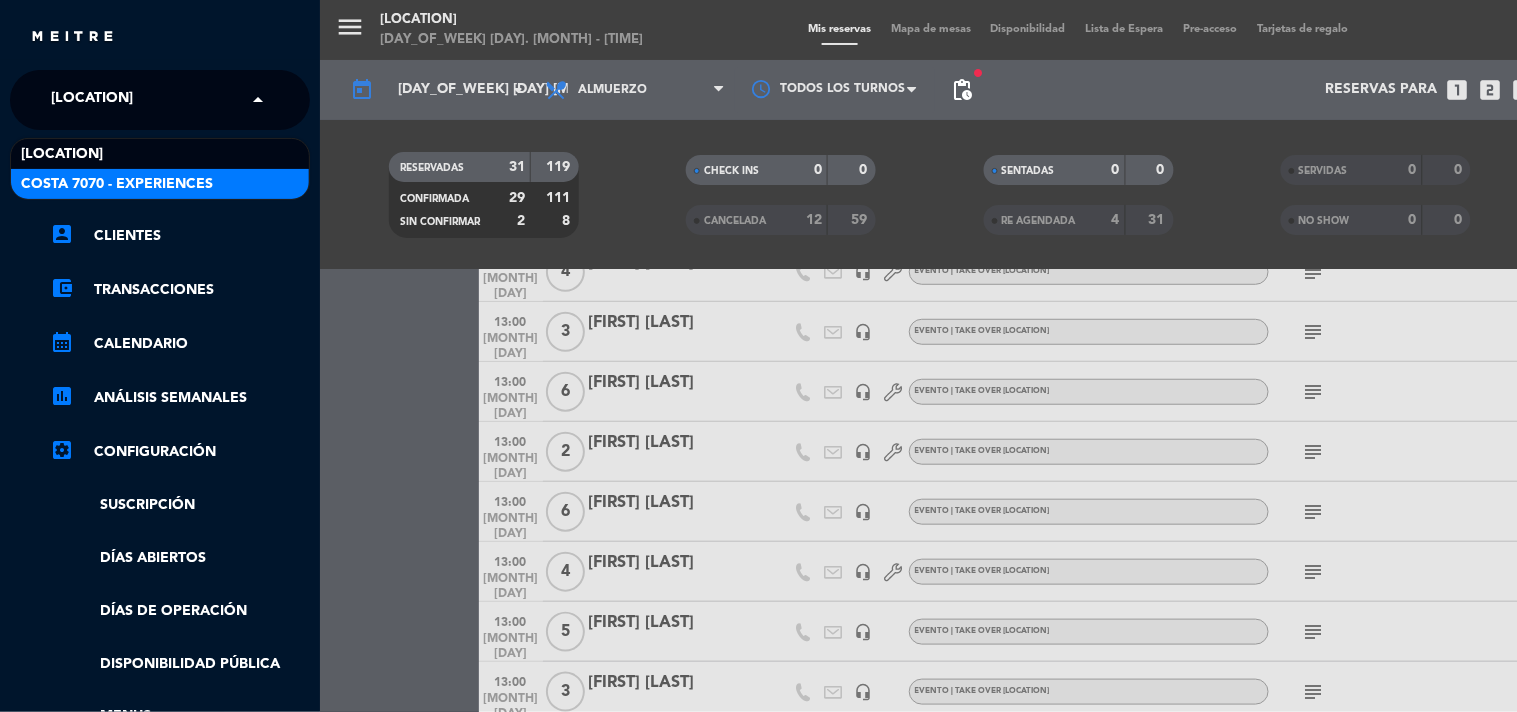 click on "Costa 7070 - Experiences" at bounding box center (117, 184) 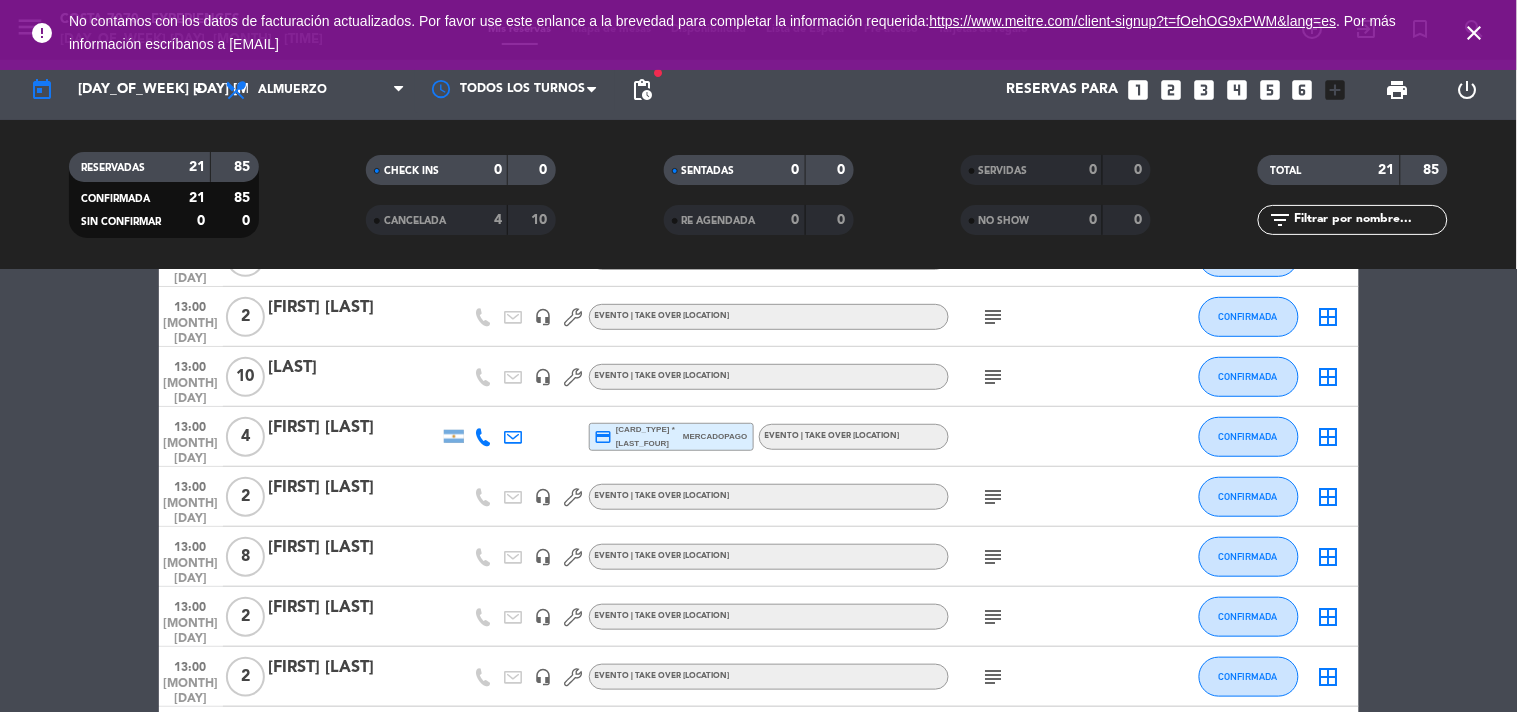 scroll, scrollTop: 0, scrollLeft: 0, axis: both 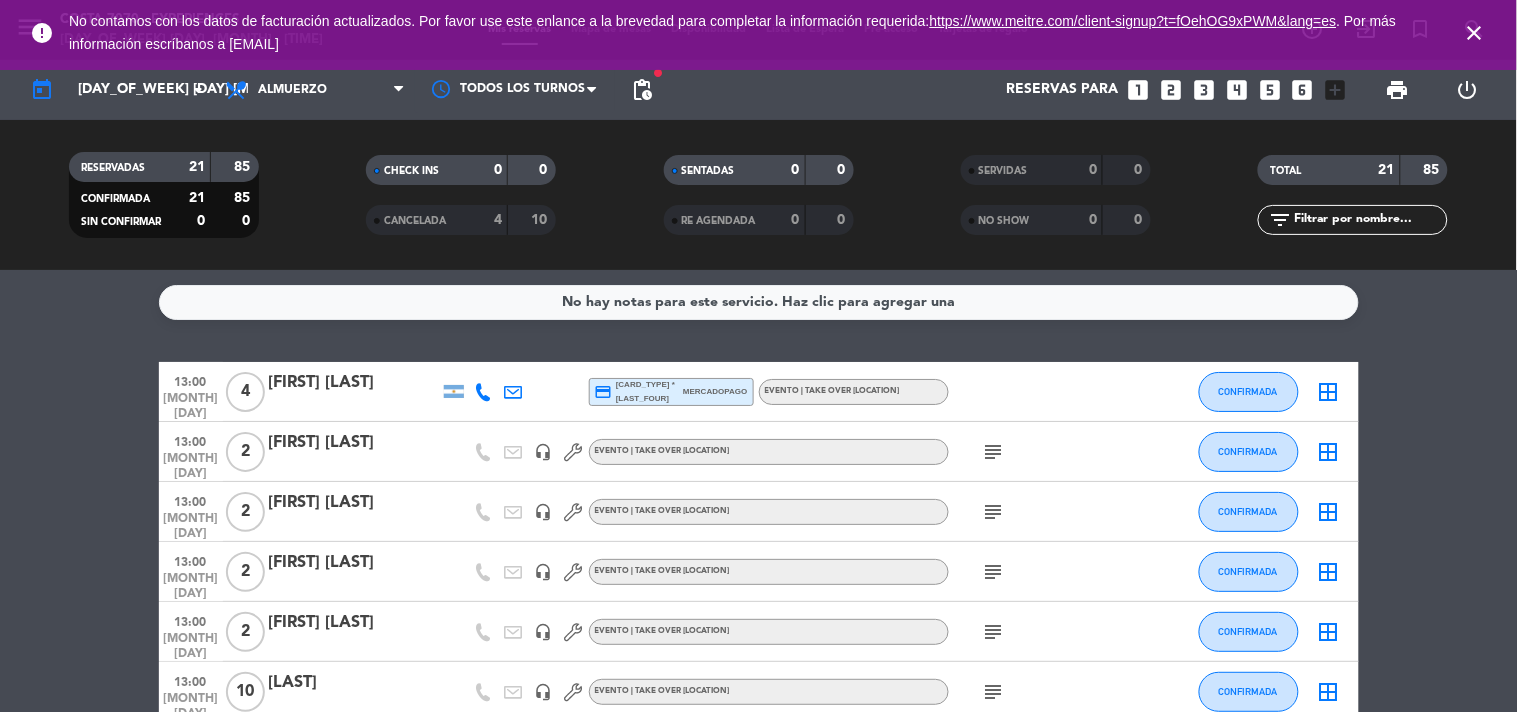 click on "close" at bounding box center [1475, 33] 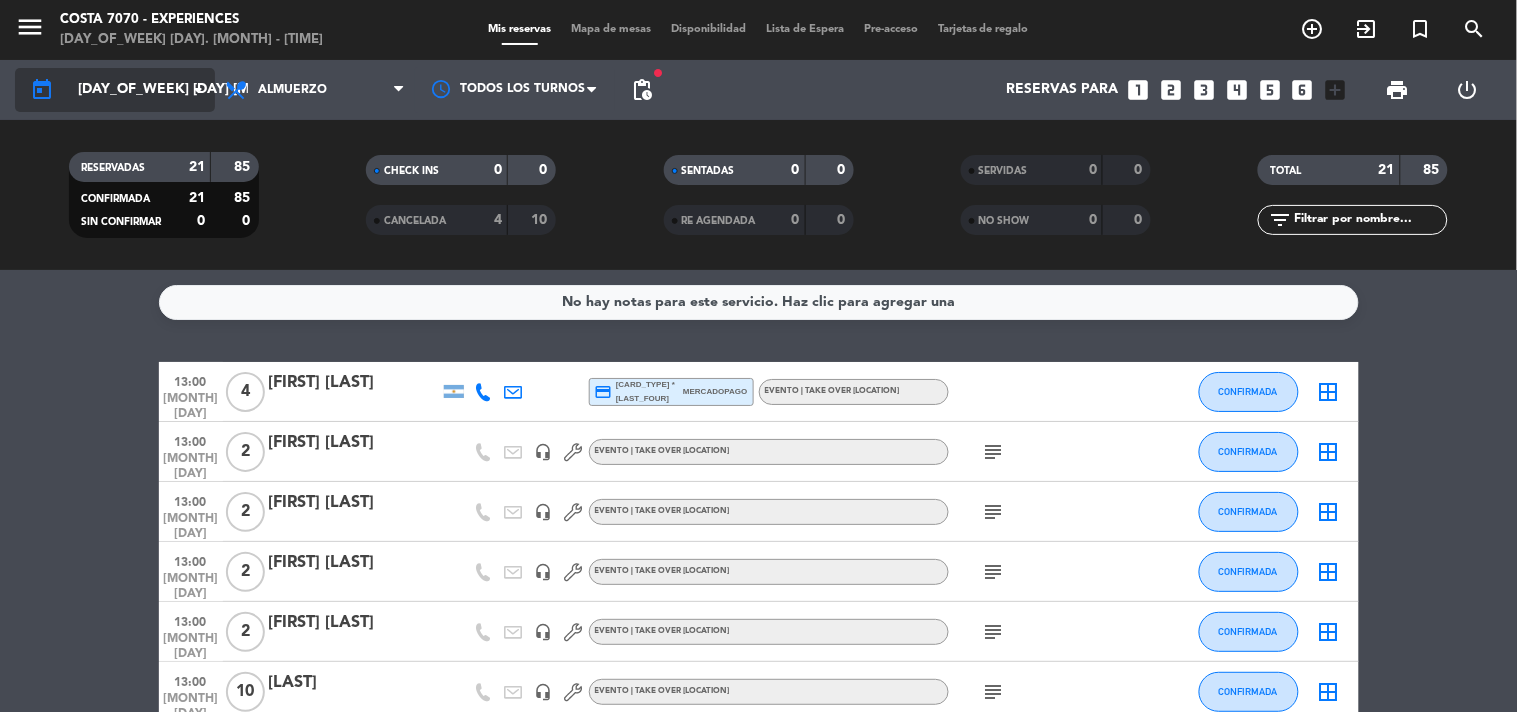 click on "[DAY_OF_WEEK] [DAY] [MONTH]." 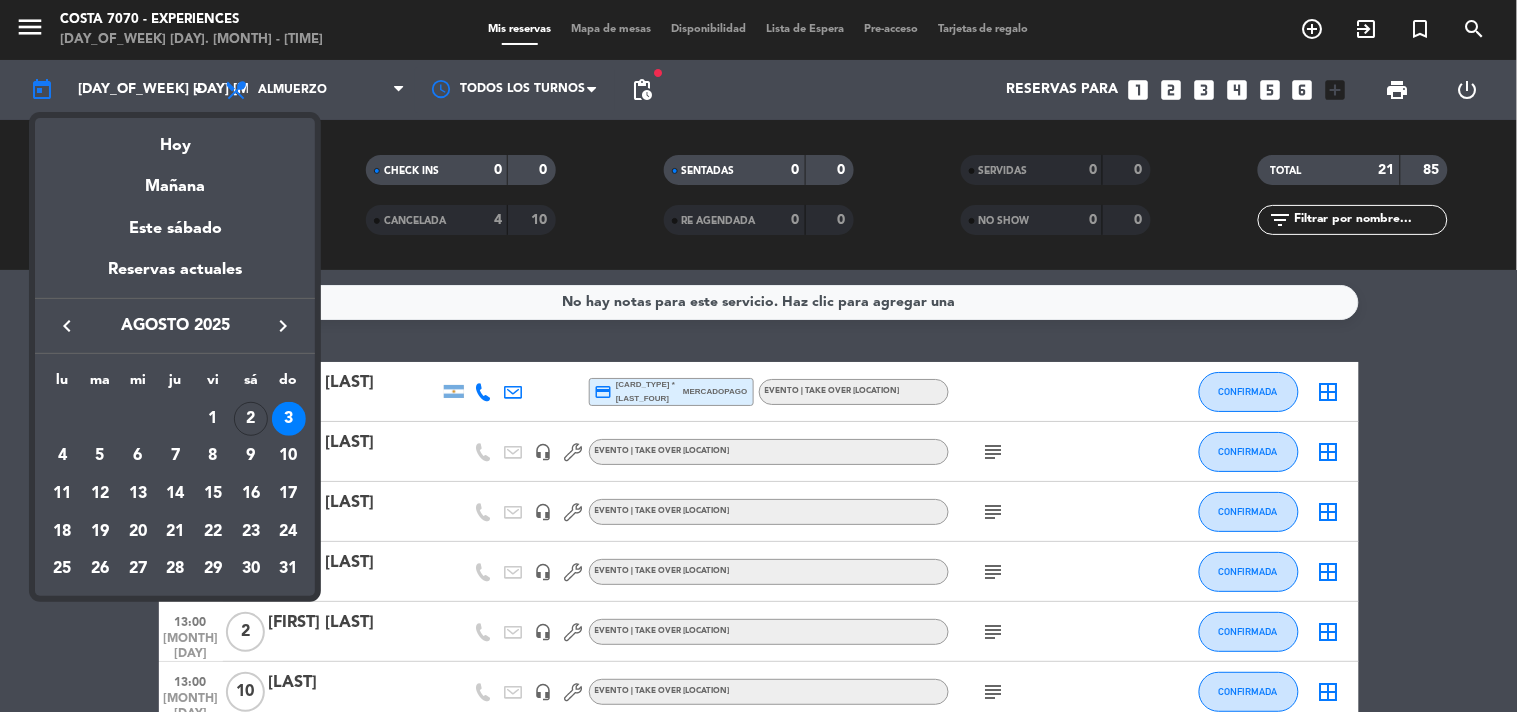 click at bounding box center [758, 356] 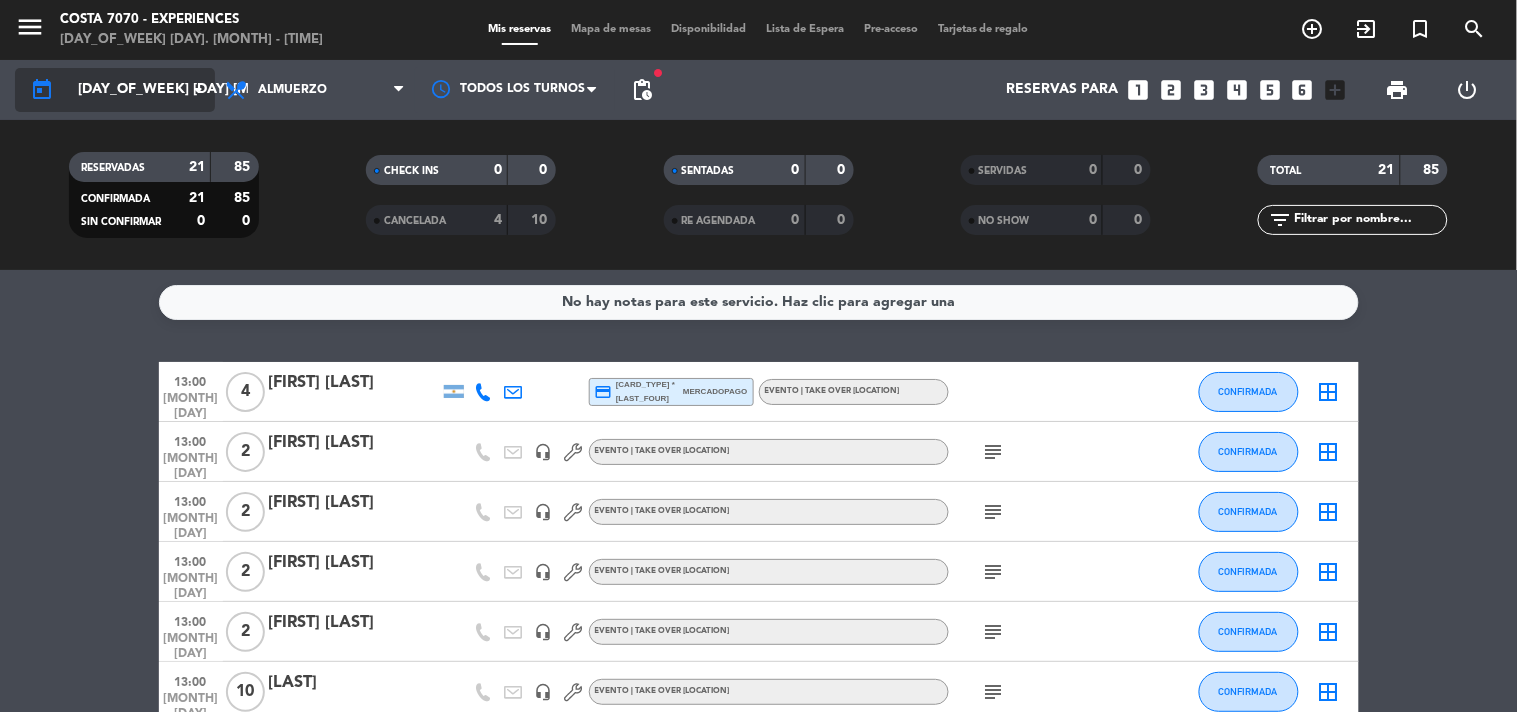 click on "[DAY_OF_WEEK] [DAY] [MONTH]." 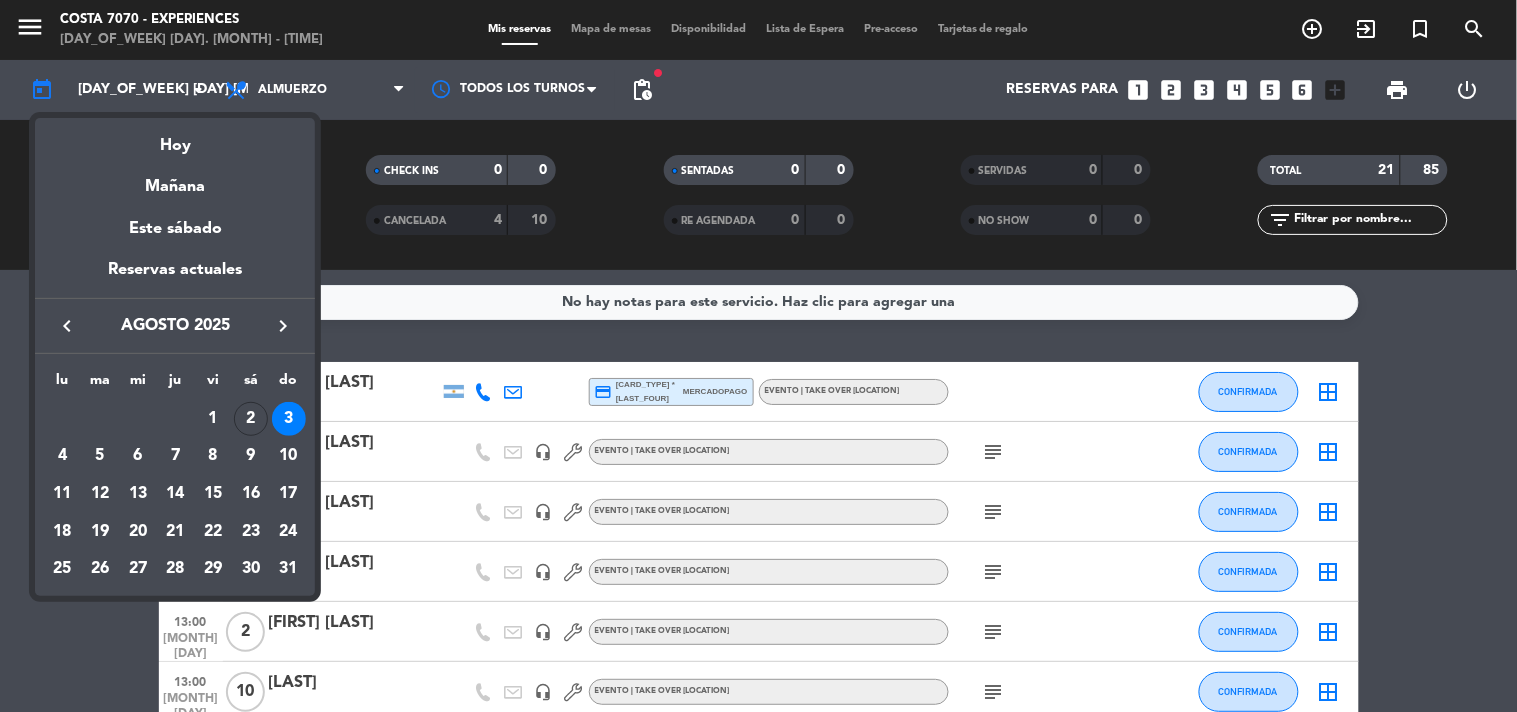 click on "keyboard_arrow_left" at bounding box center (67, 326) 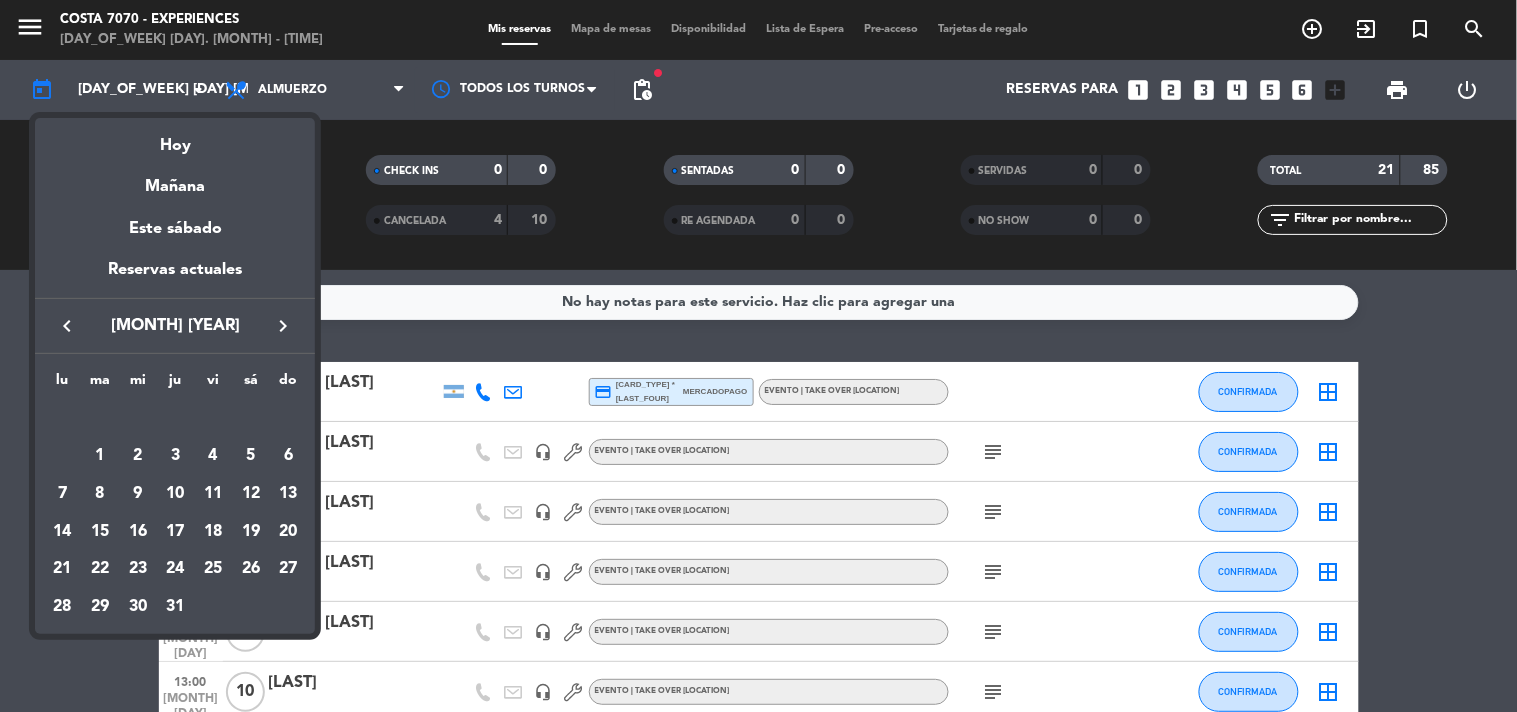 click on "keyboard_arrow_right" at bounding box center (283, 326) 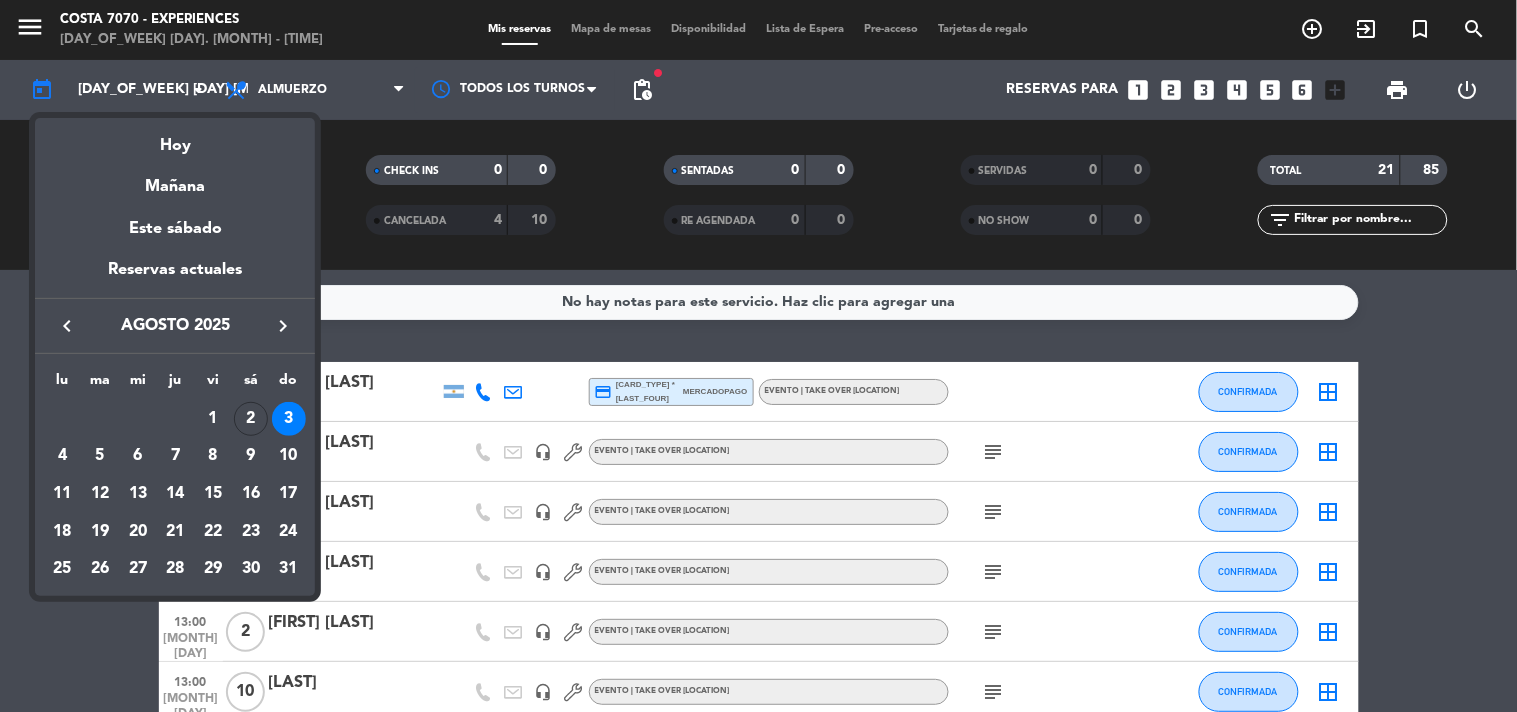 click at bounding box center (758, 356) 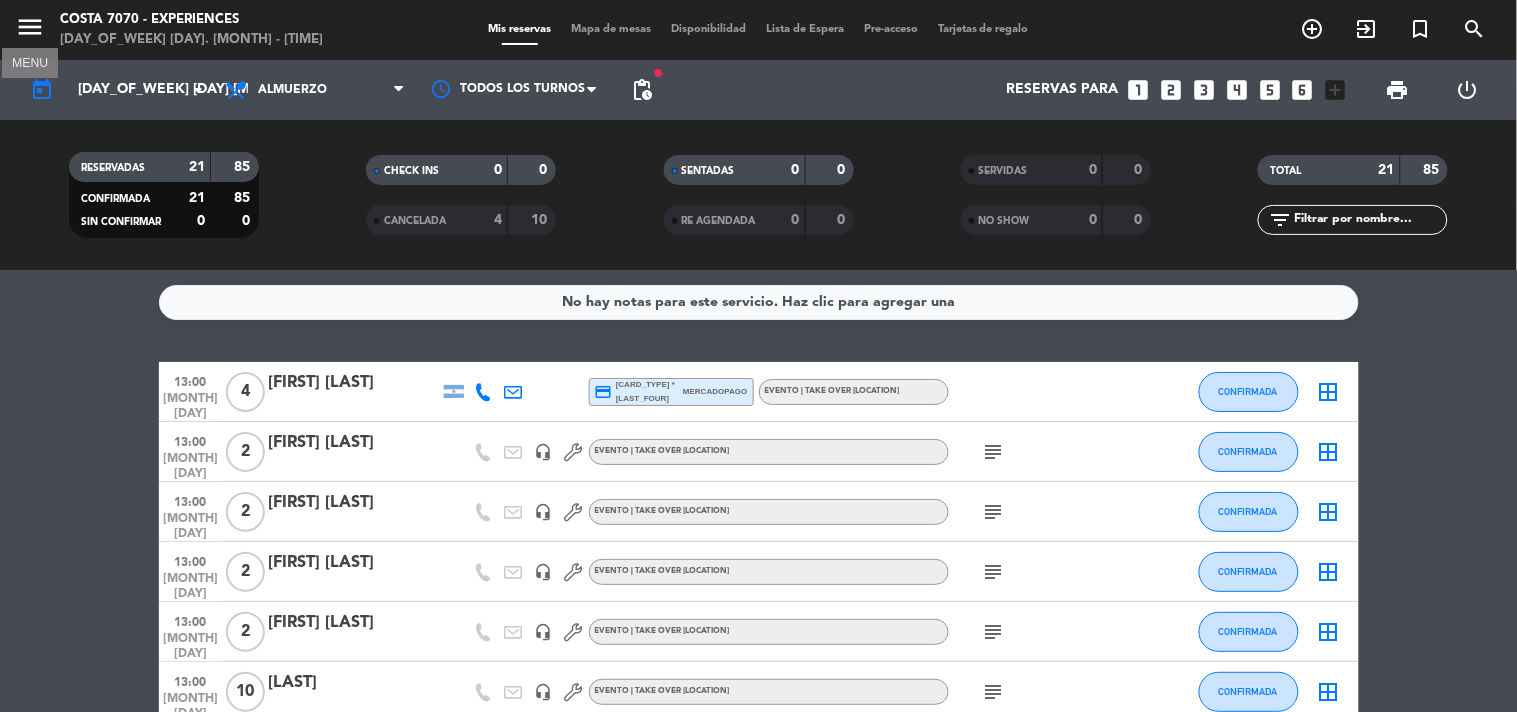 click on "menu" at bounding box center (30, 27) 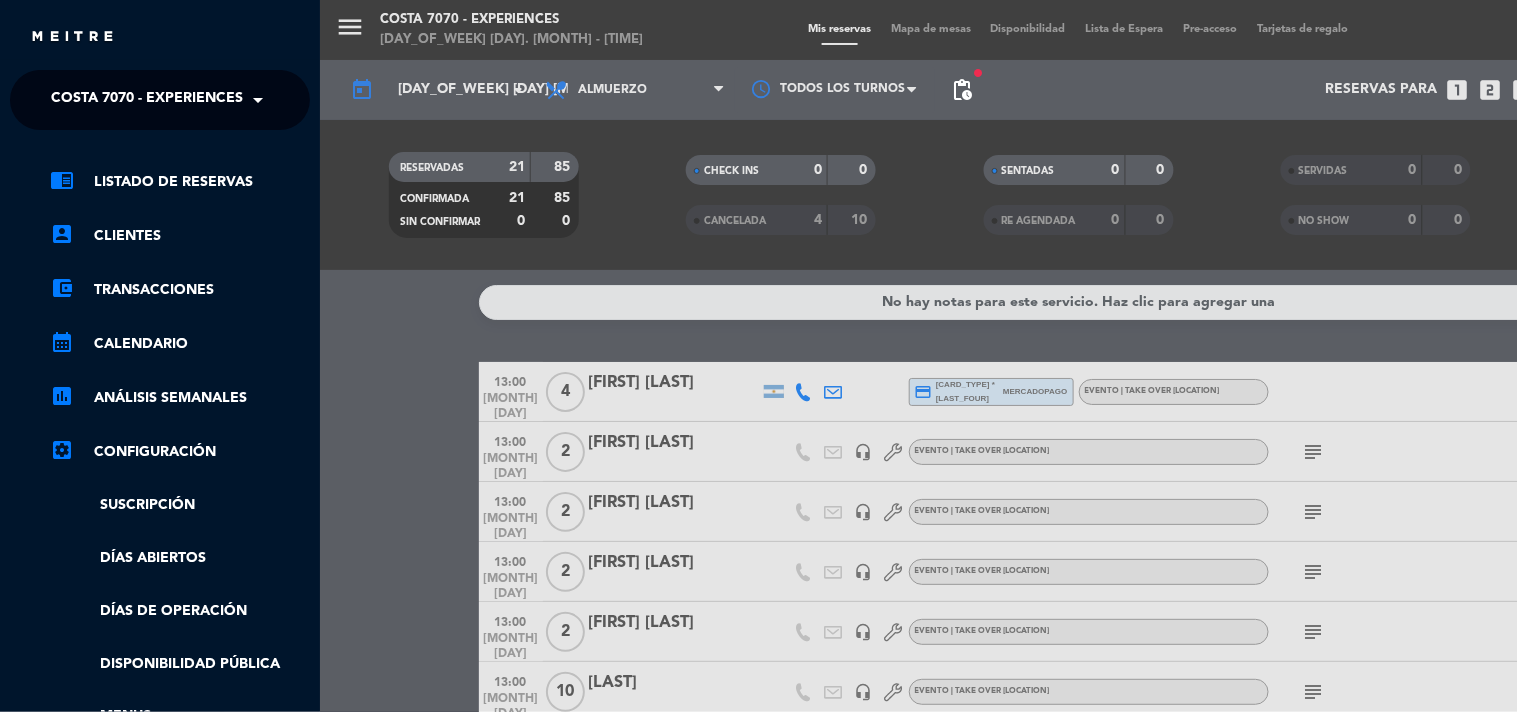 click on "Costa 7070 - Experiences" 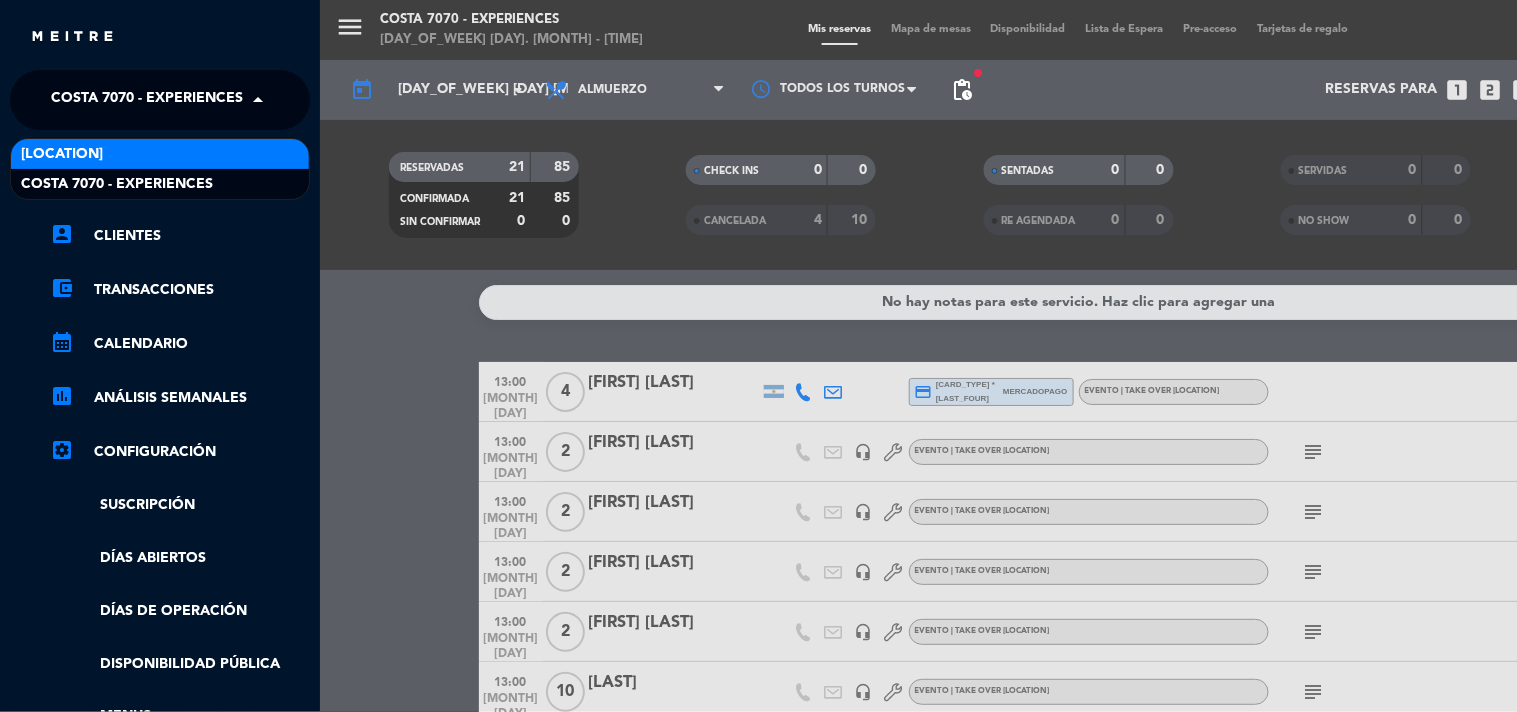 click on "[LOCATION]" at bounding box center (160, 154) 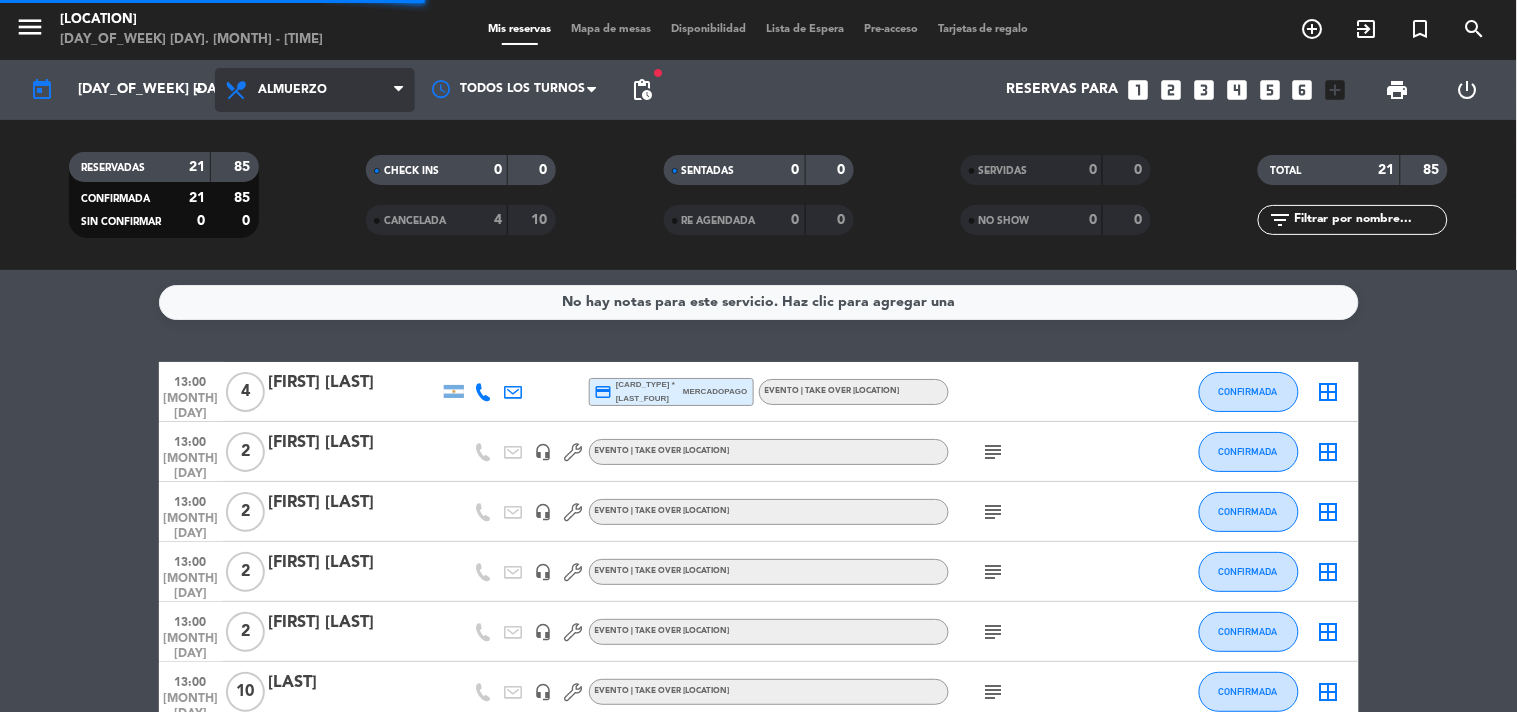 click at bounding box center (238, 90) 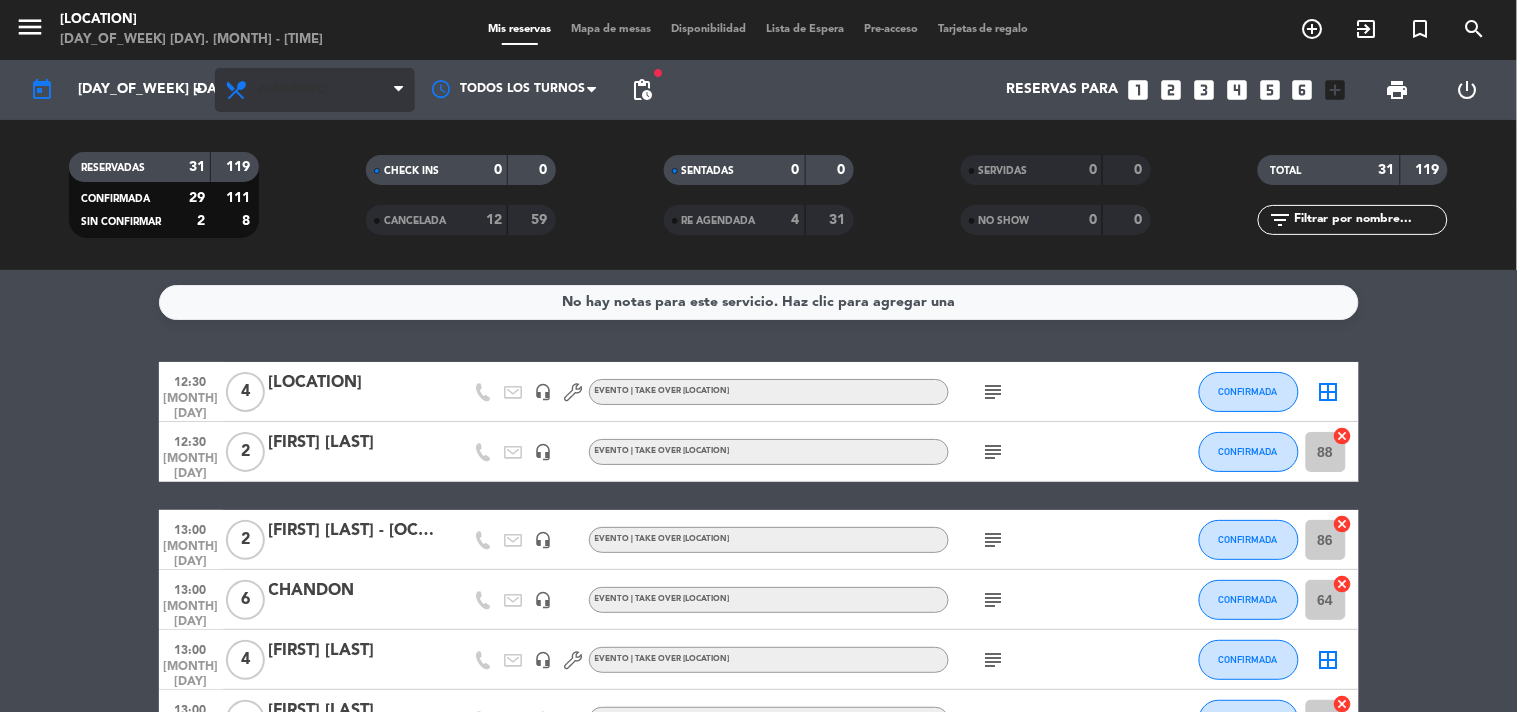 drag, startPoint x: 297, startPoint y: 50, endPoint x: 293, endPoint y: 75, distance: 25.317978 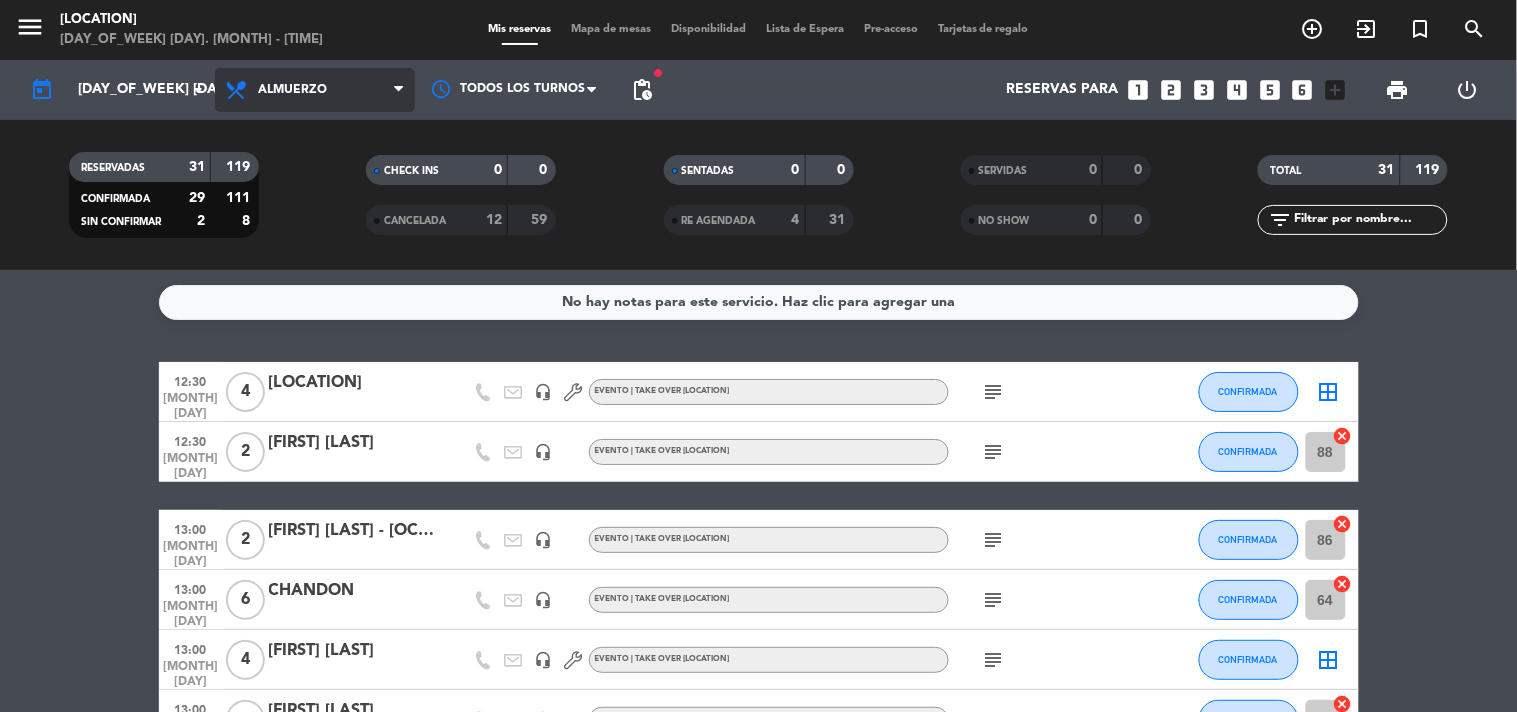 click on "Almuerzo" at bounding box center (292, 90) 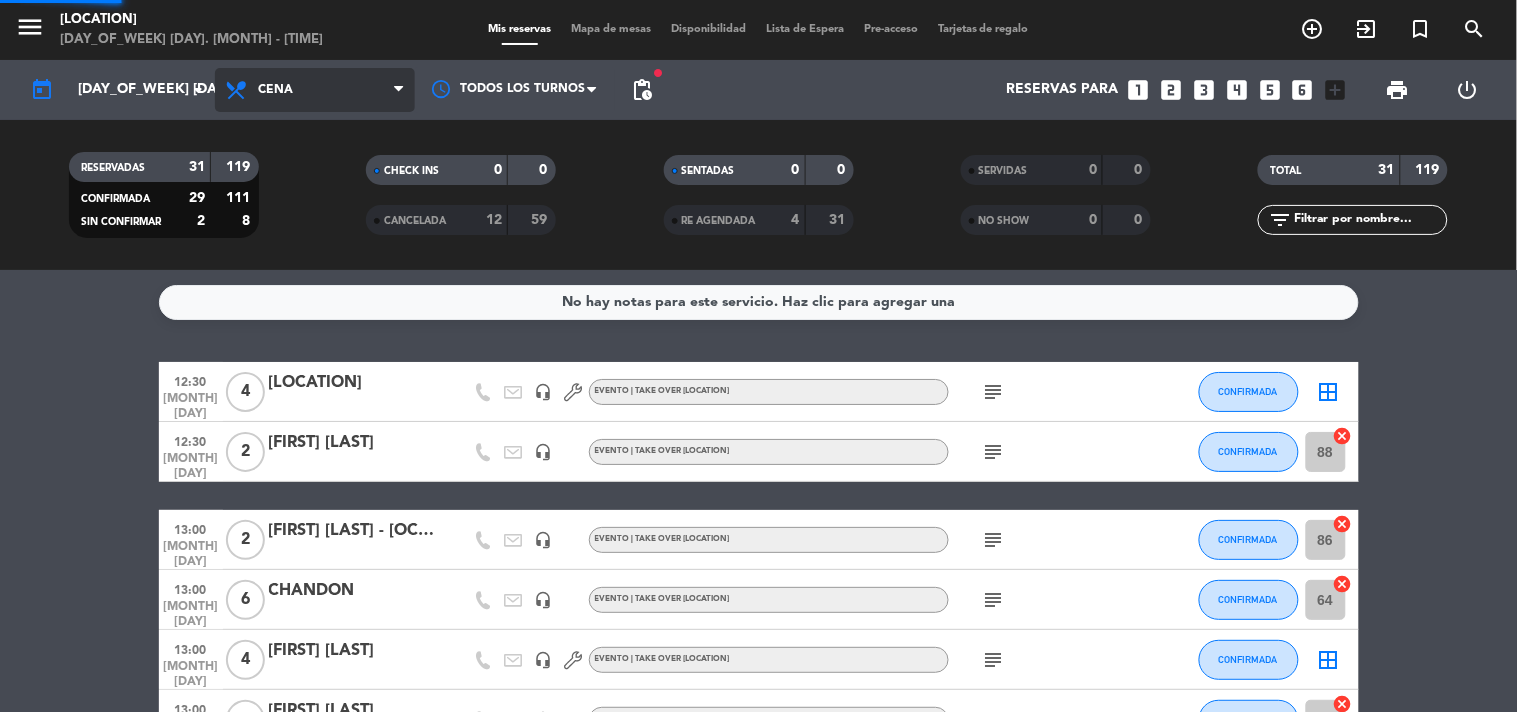 click on "menu  Costa 7070   [DAY_OF_WEEK] [DAY]. [MONTH] - [TIME]   Mis reservas   Mapa de mesas   Disponibilidad   Lista de Espera   Pre-acceso   Tarjetas de regalo  add_circle_outline exit_to_app turned_in_not search today    [DAY_OF_WEEK] [DAY] [MONTH]  arrow_drop_down  Todos los servicios  Almuerzo  Cena  Cena  Todos los servicios  Almuerzo  Cena Todos los turnos fiber_manual_record pending_actions  Reservas para   looks_one   looks_two   looks_3   looks_4   looks_5   looks_6   add_box  print  power_settings_new   RESERVADAS   31   119   CONFIRMADA   29   111   SIN CONFIRMAR   2   8   CHECK INS   0   0   CANCELADA   12   59   SENTADAS   0   0   RE AGENDADA   4   31   SERVIDAS   0   0   NO SHOW   0   0   TOTAL   31   119  filter_list" 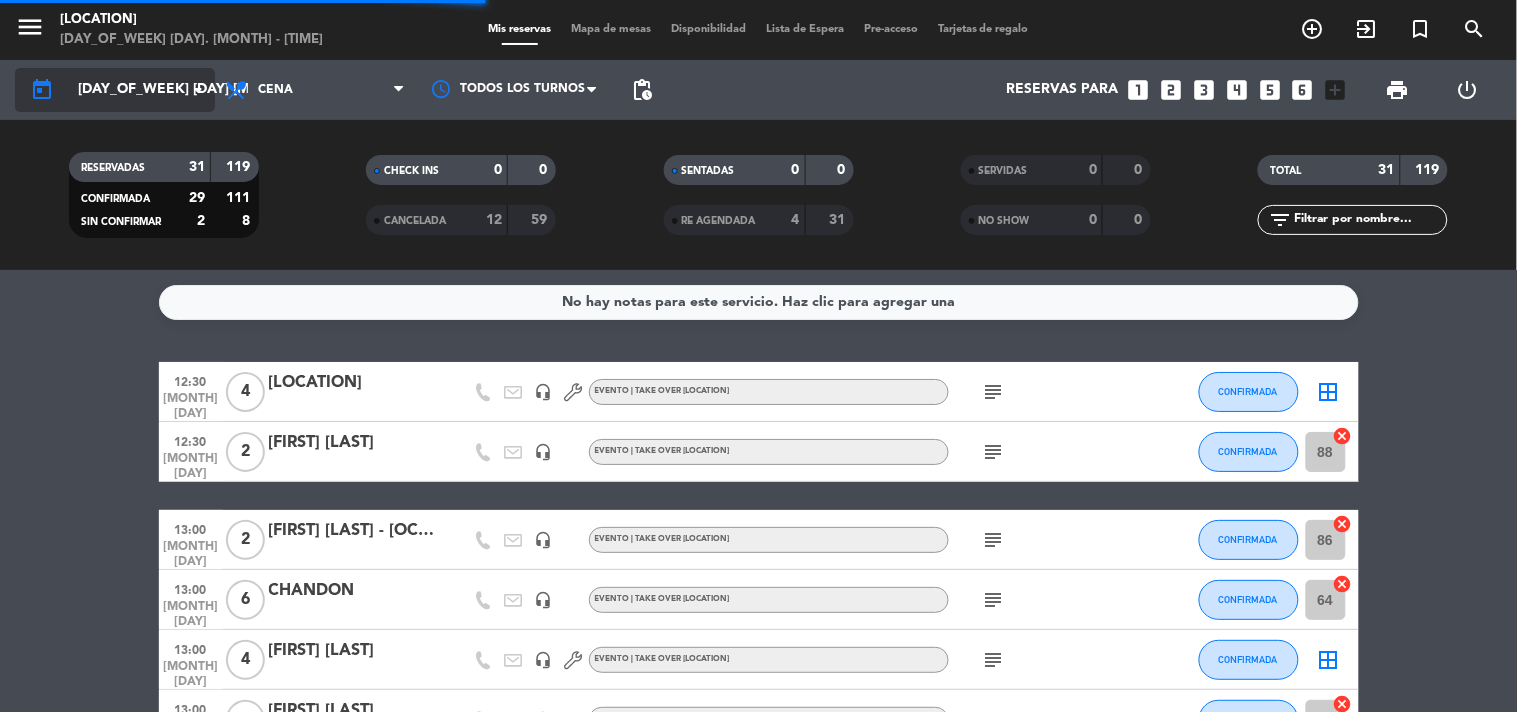 click on "[DAY_OF_WEEK] [DAY] [MONTH]." 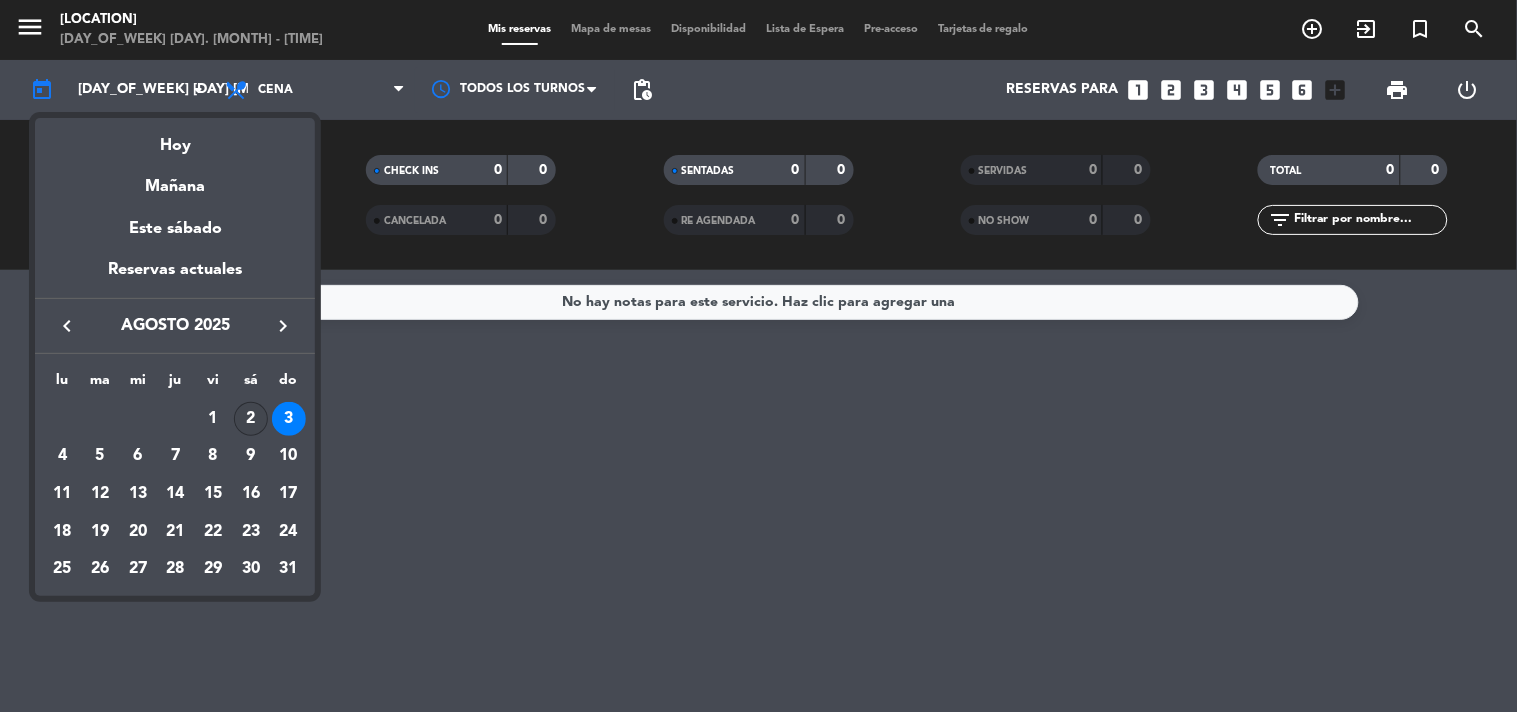 click on "2" at bounding box center (251, 419) 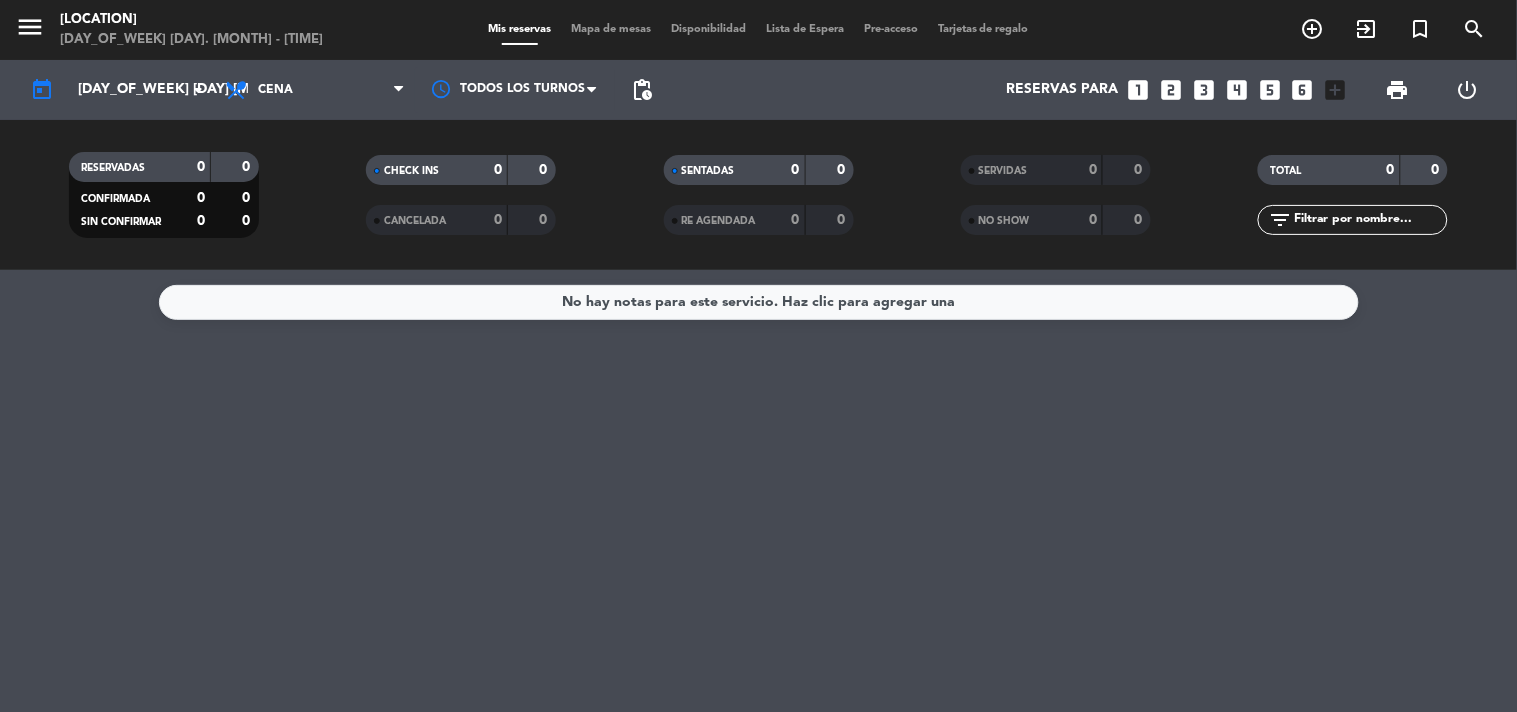 type on "[DAY_OF_WEEK_ABBR] [DAY] [MONTH]." 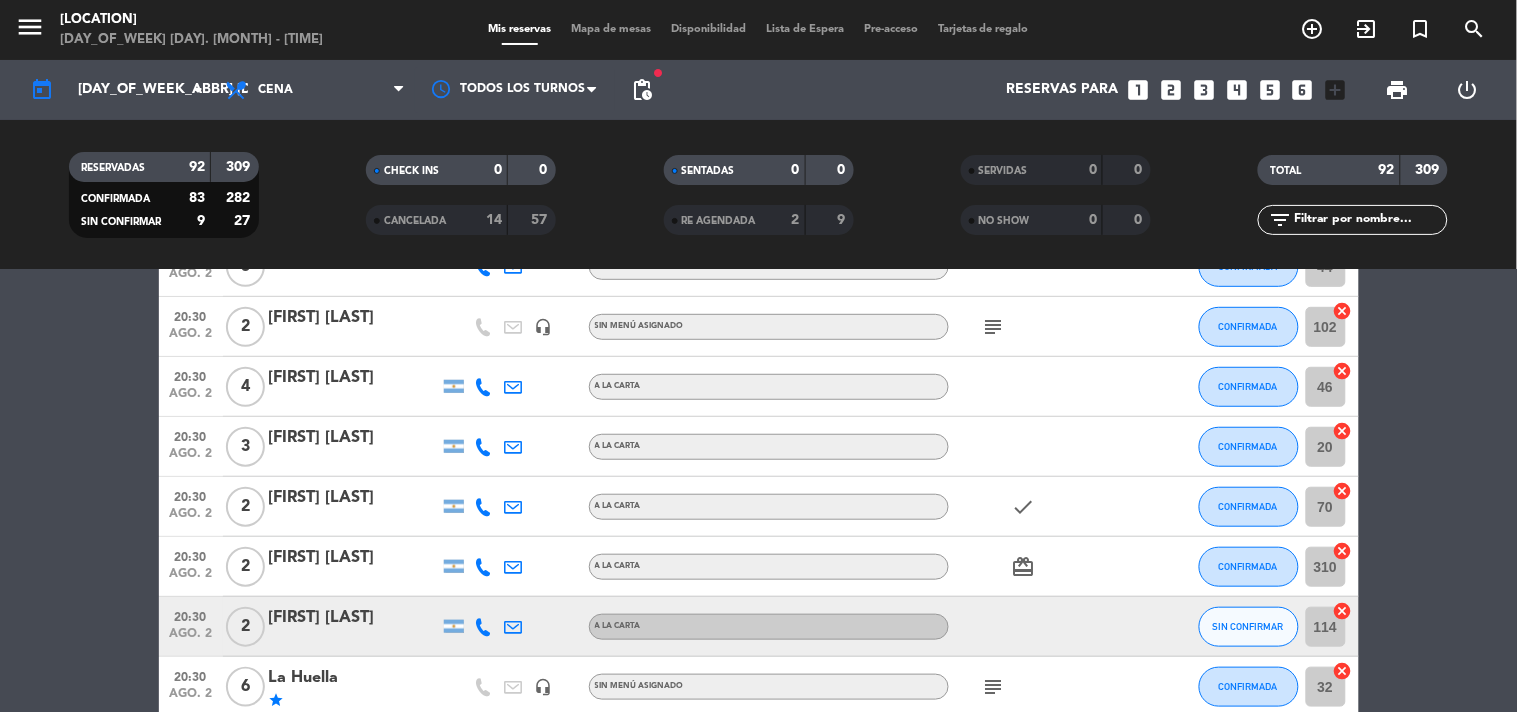 scroll, scrollTop: 444, scrollLeft: 0, axis: vertical 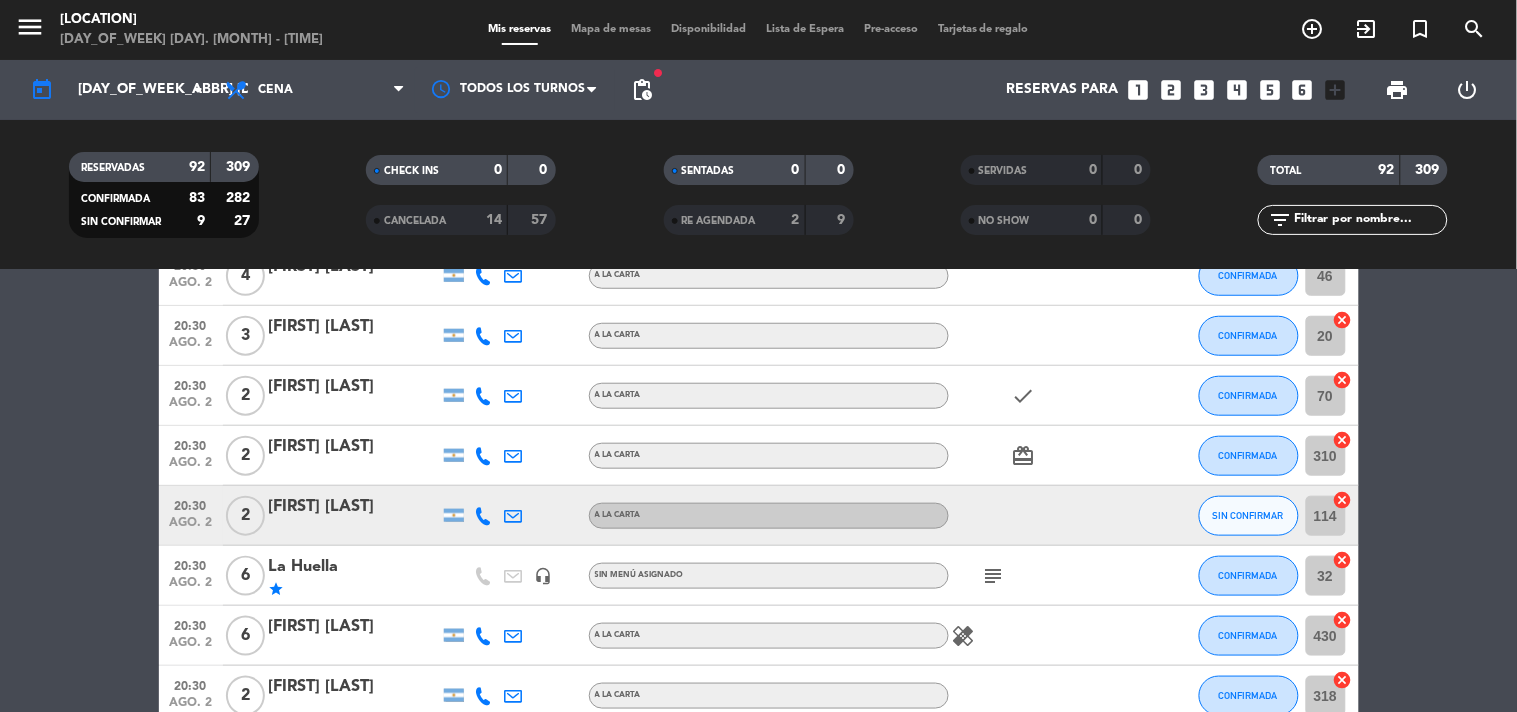 click 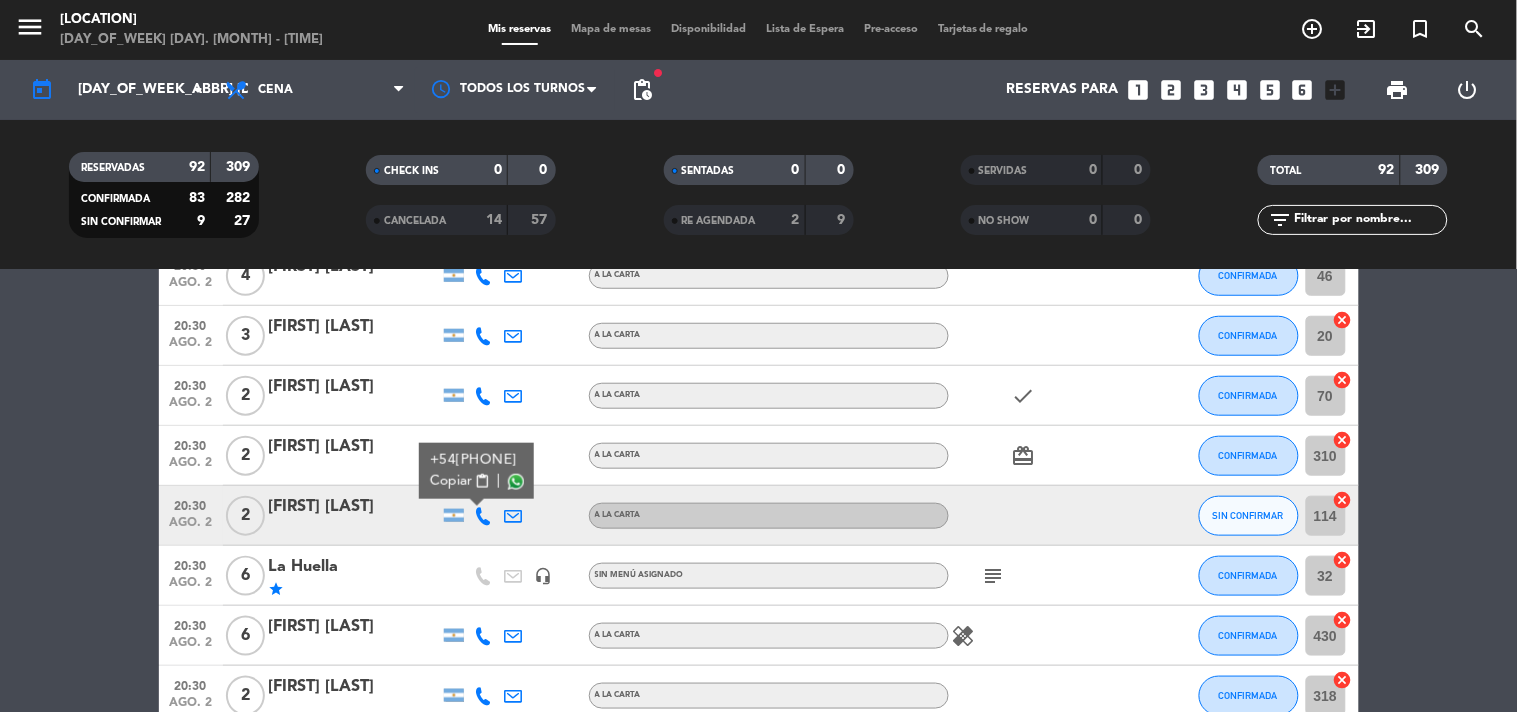 click on "content_paste" at bounding box center (482, 481) 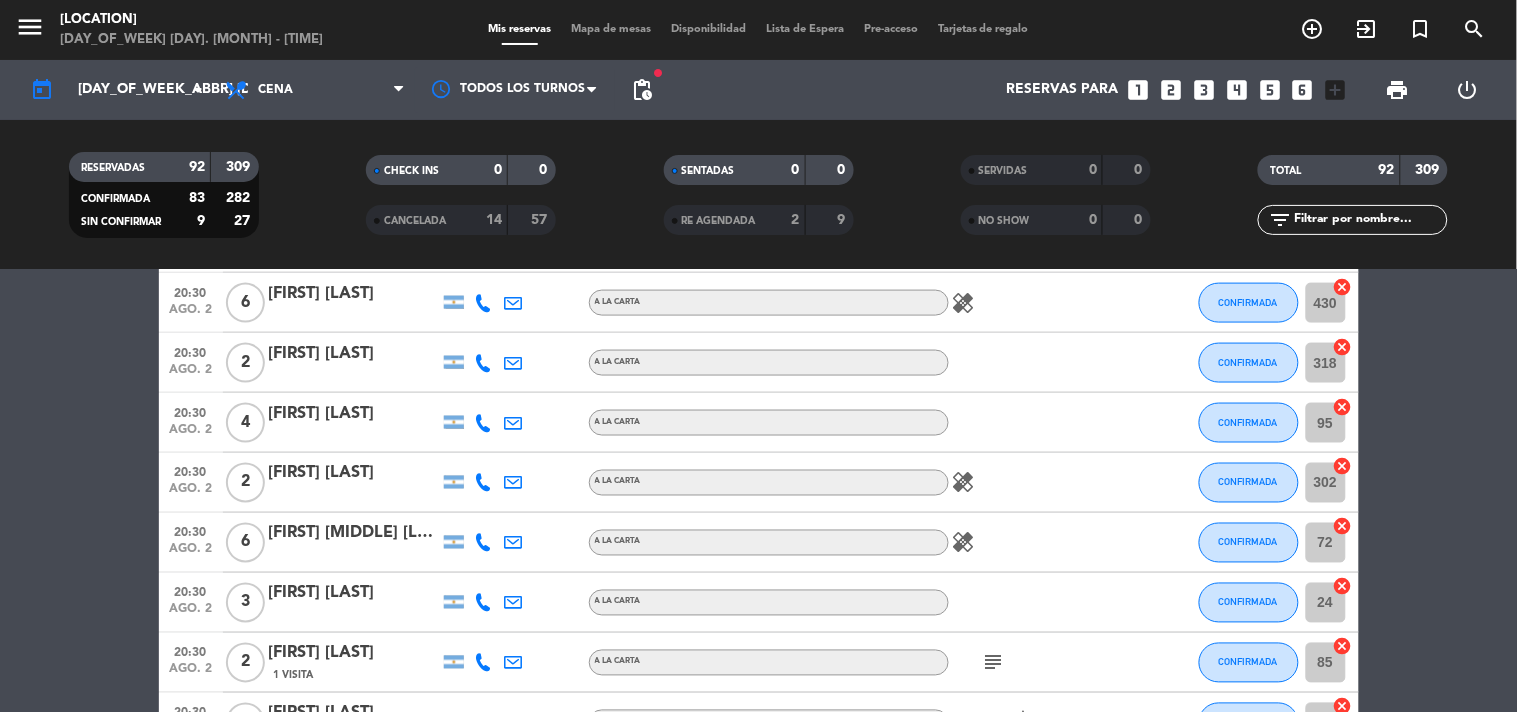 scroll, scrollTop: 0, scrollLeft: 0, axis: both 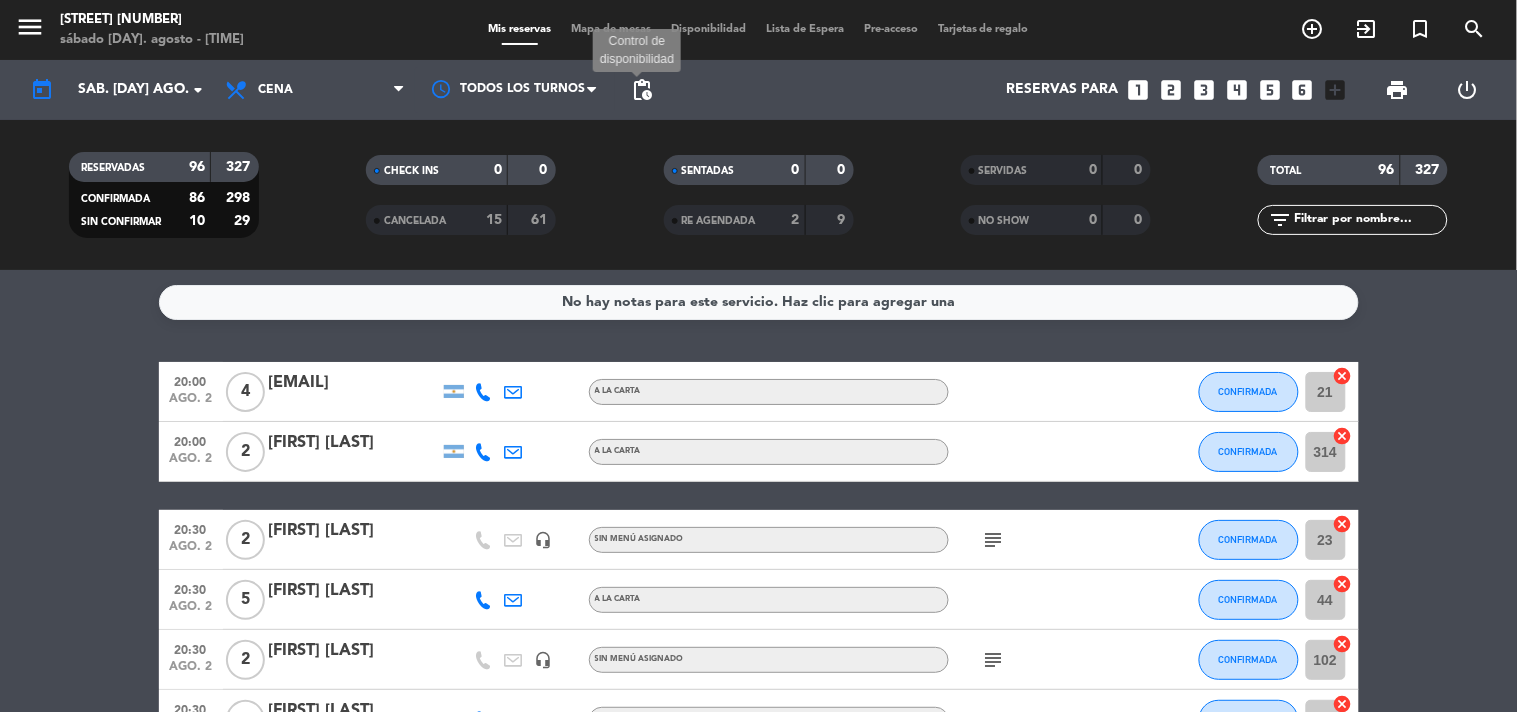 click on "pending_actions" 